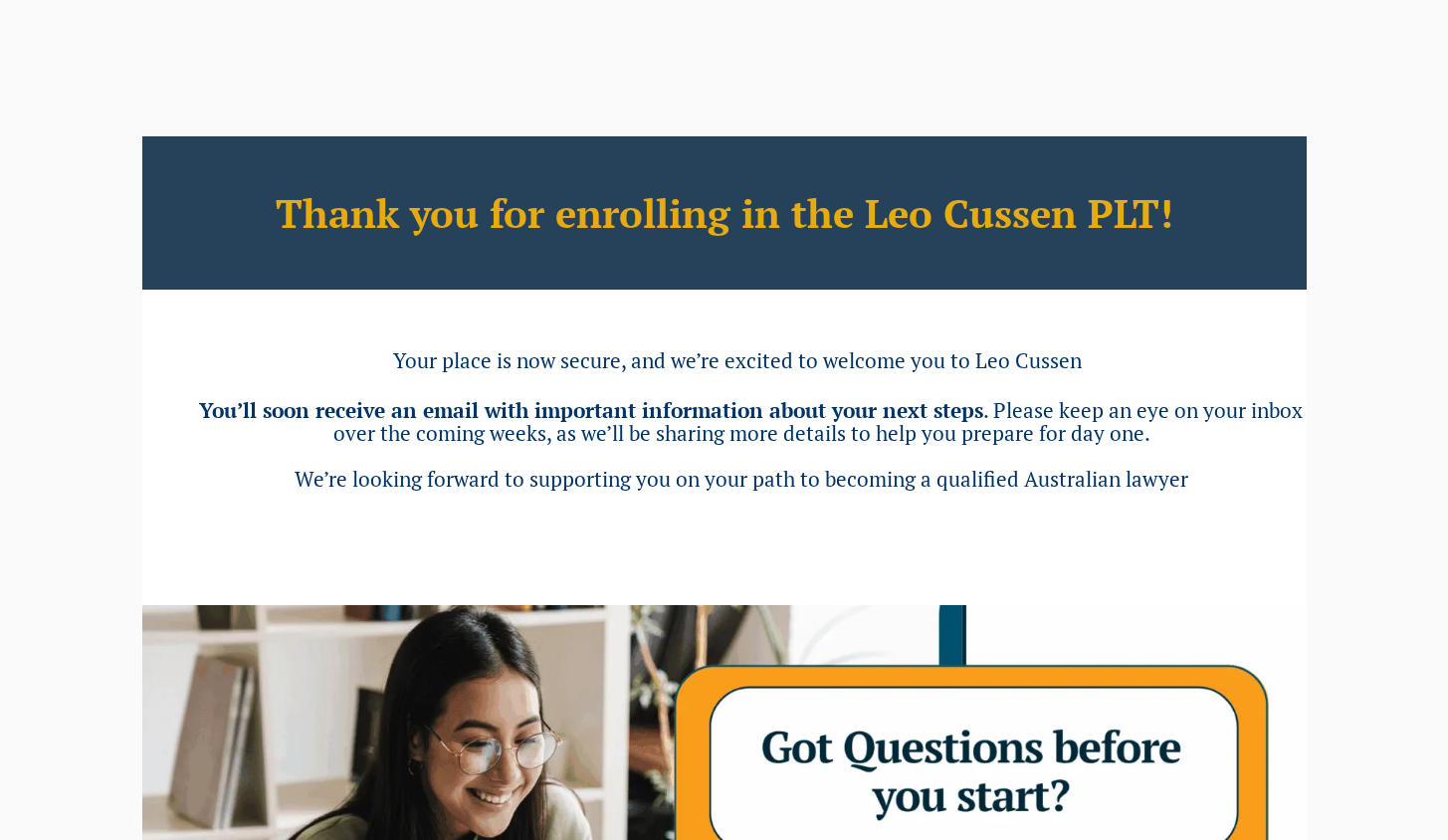 scroll, scrollTop: 0, scrollLeft: 0, axis: both 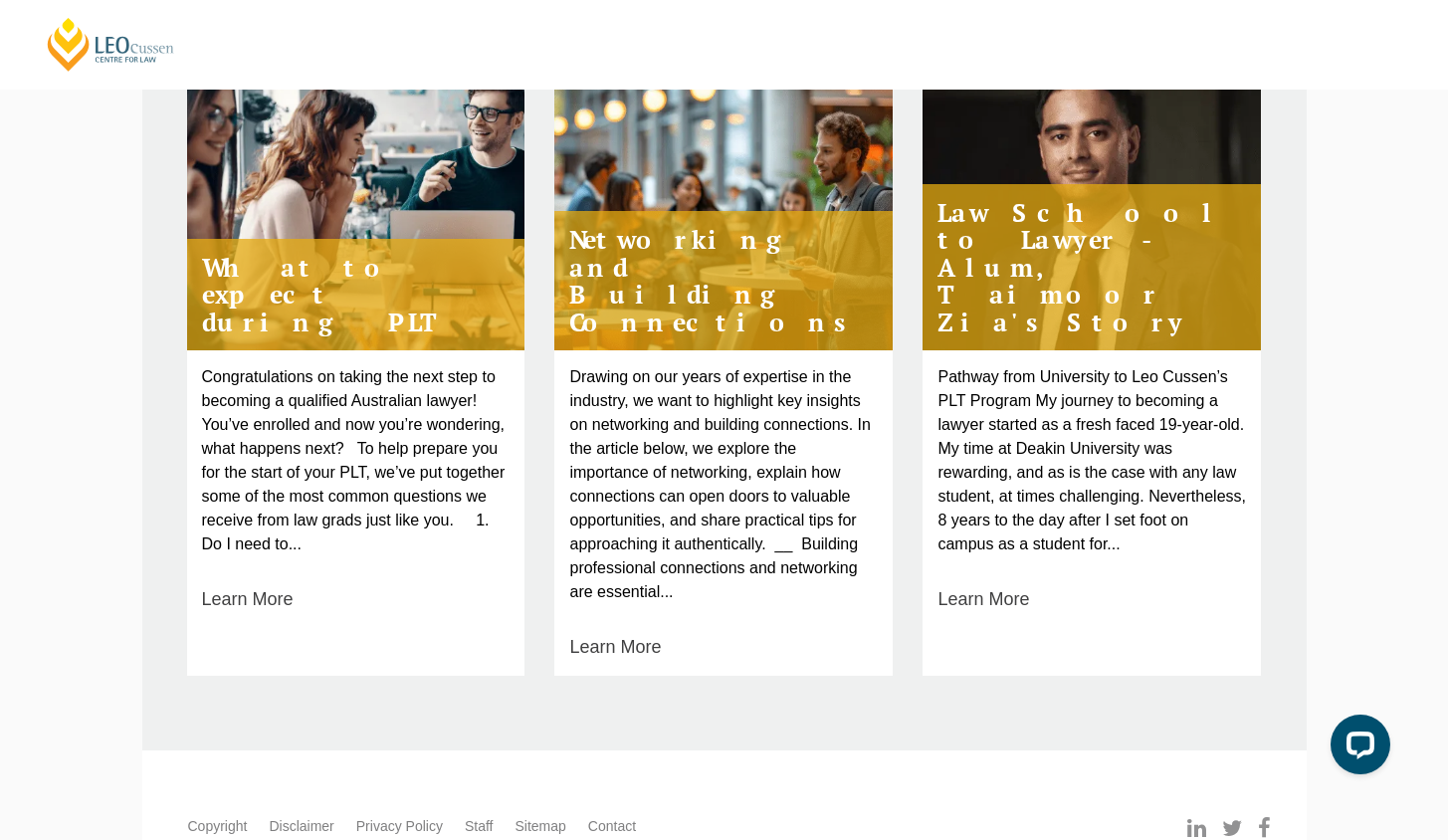 click on "Networking and Building Connections" at bounding box center (724, 281) 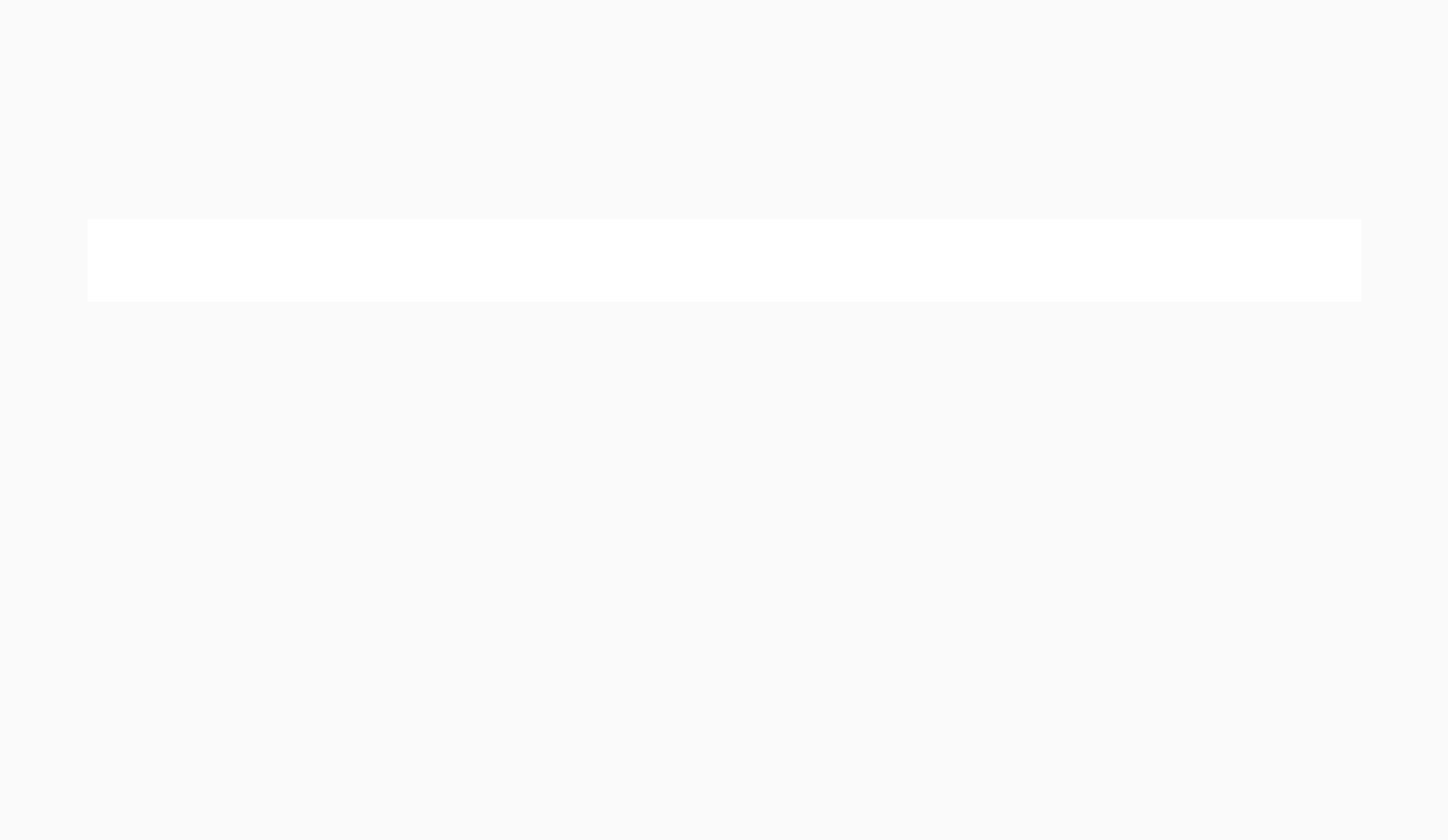 scroll, scrollTop: 0, scrollLeft: 0, axis: both 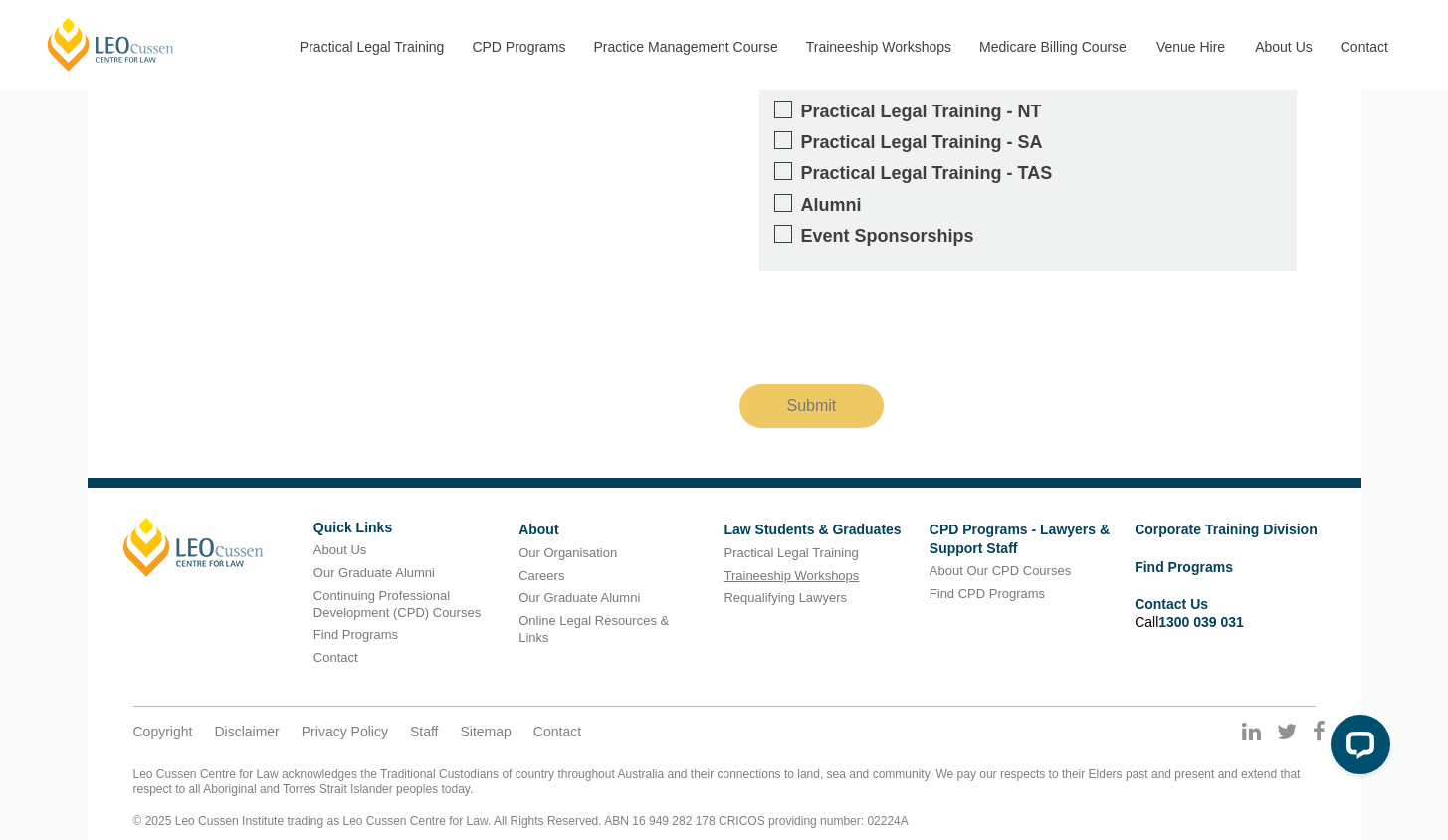 click on "Traineeship Workshops" at bounding box center (791, 575) 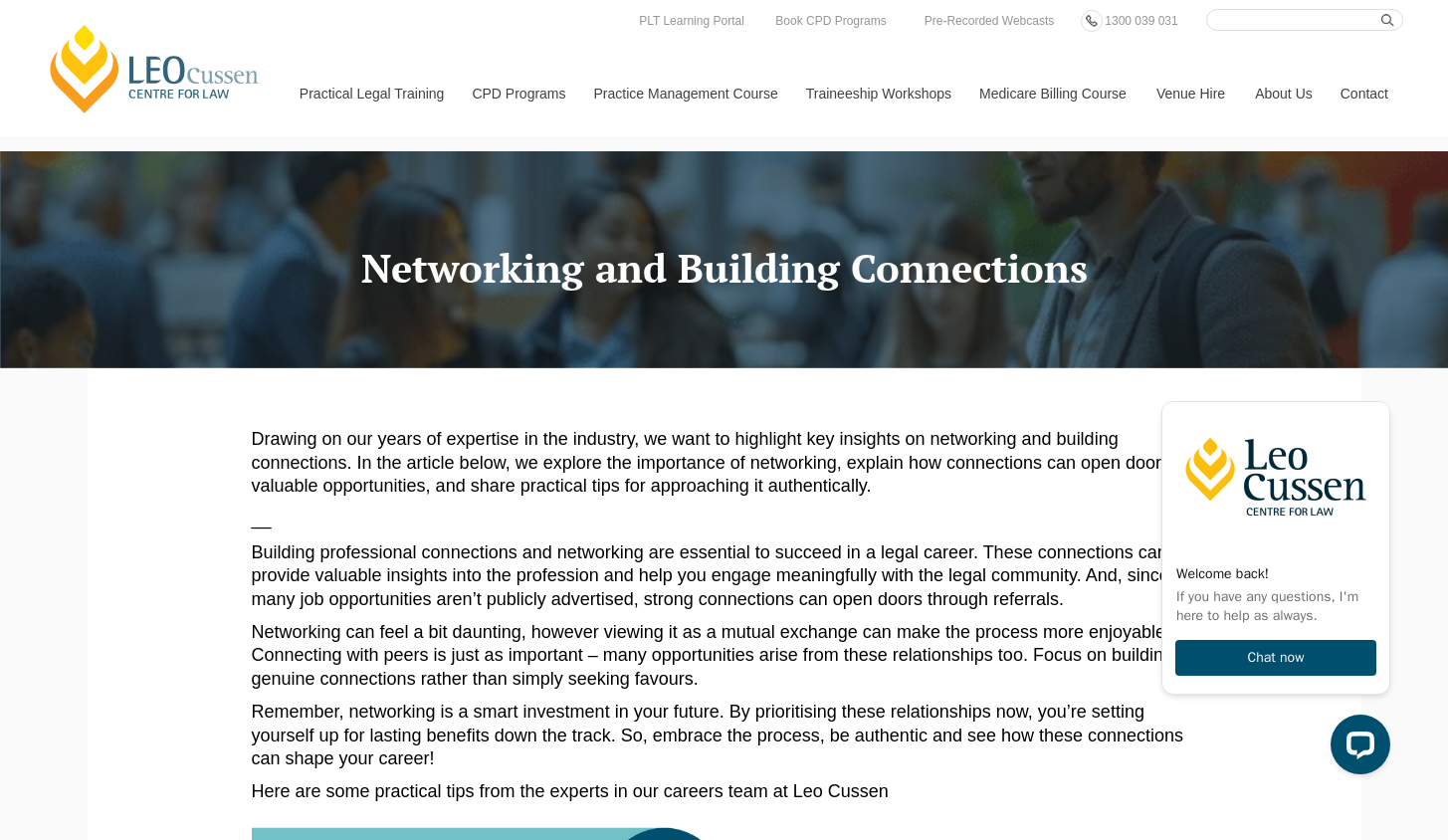 scroll, scrollTop: 0, scrollLeft: 0, axis: both 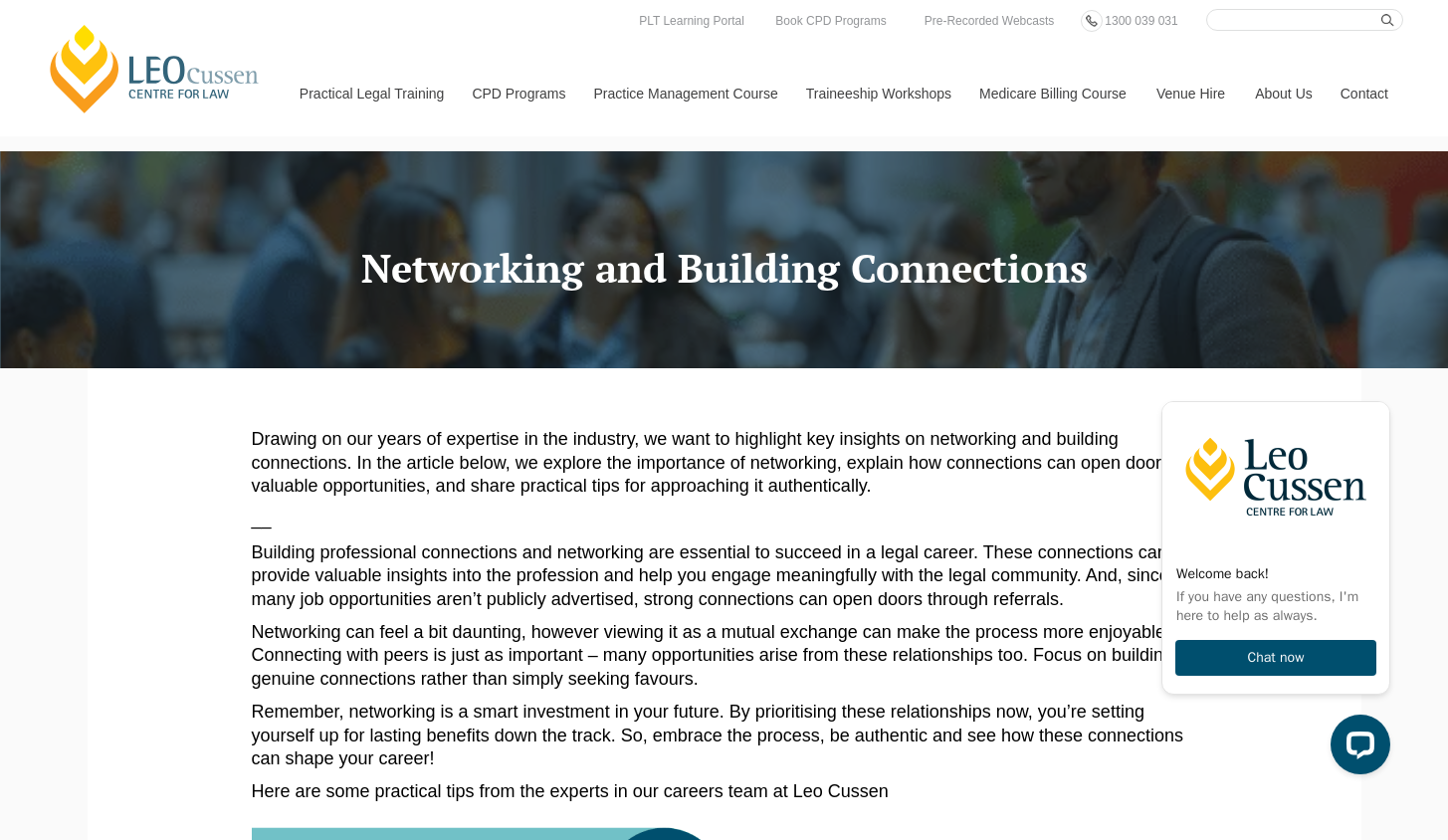 click on "Leo Cussen Centre for Law" at bounding box center [154, 69] 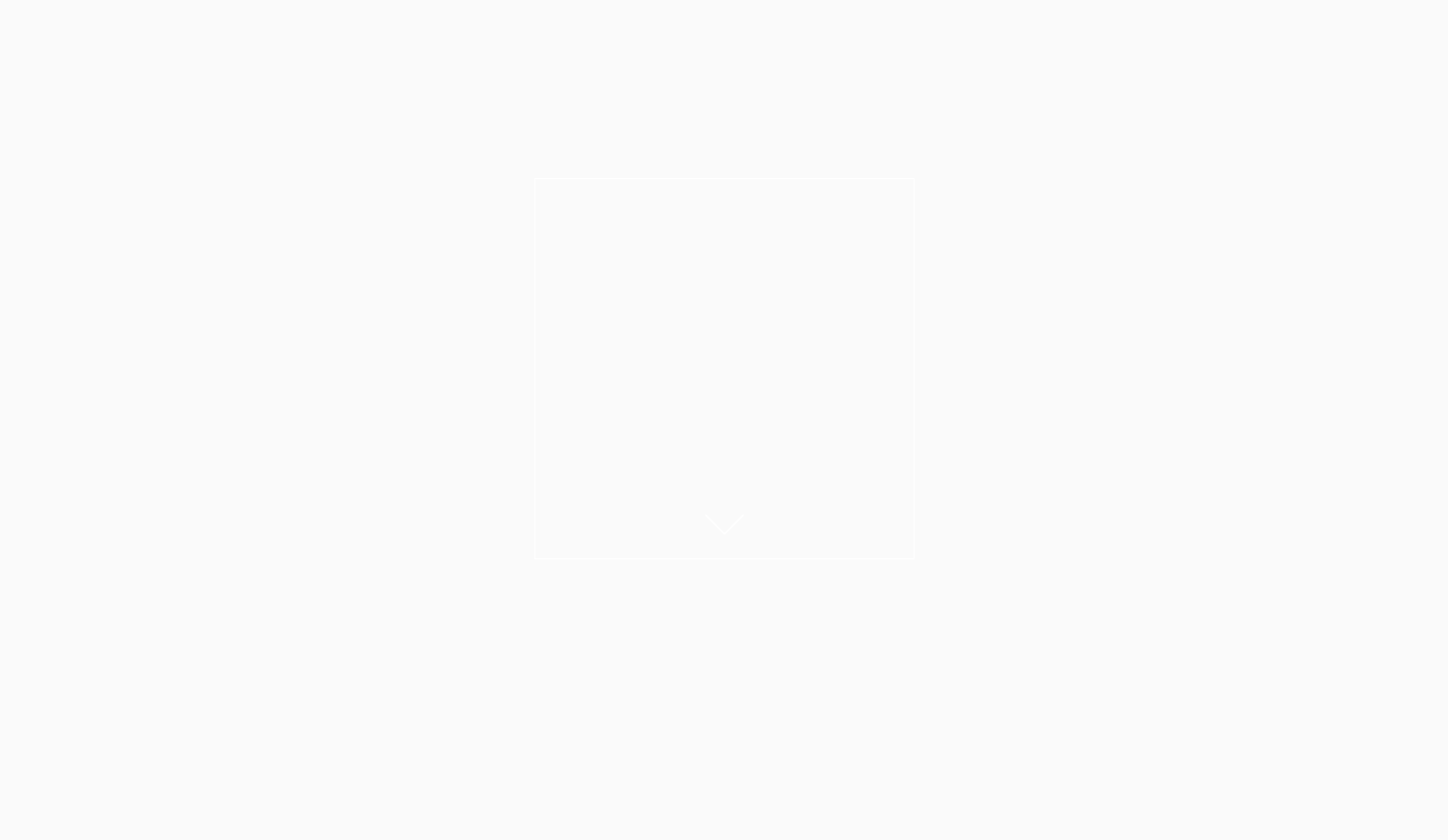 scroll, scrollTop: 0, scrollLeft: 0, axis: both 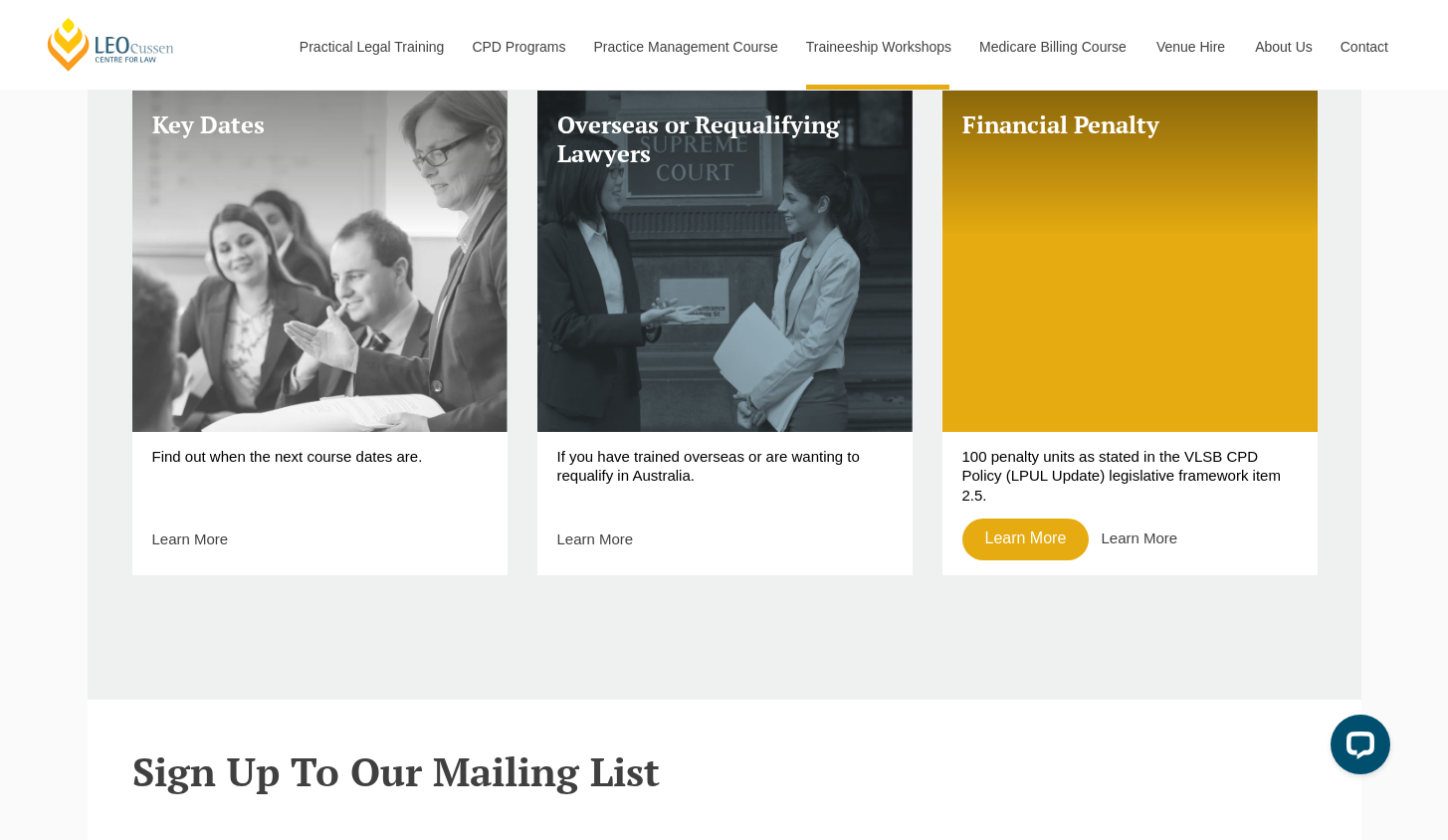 click on "Key Dates" at bounding box center [319, 261] 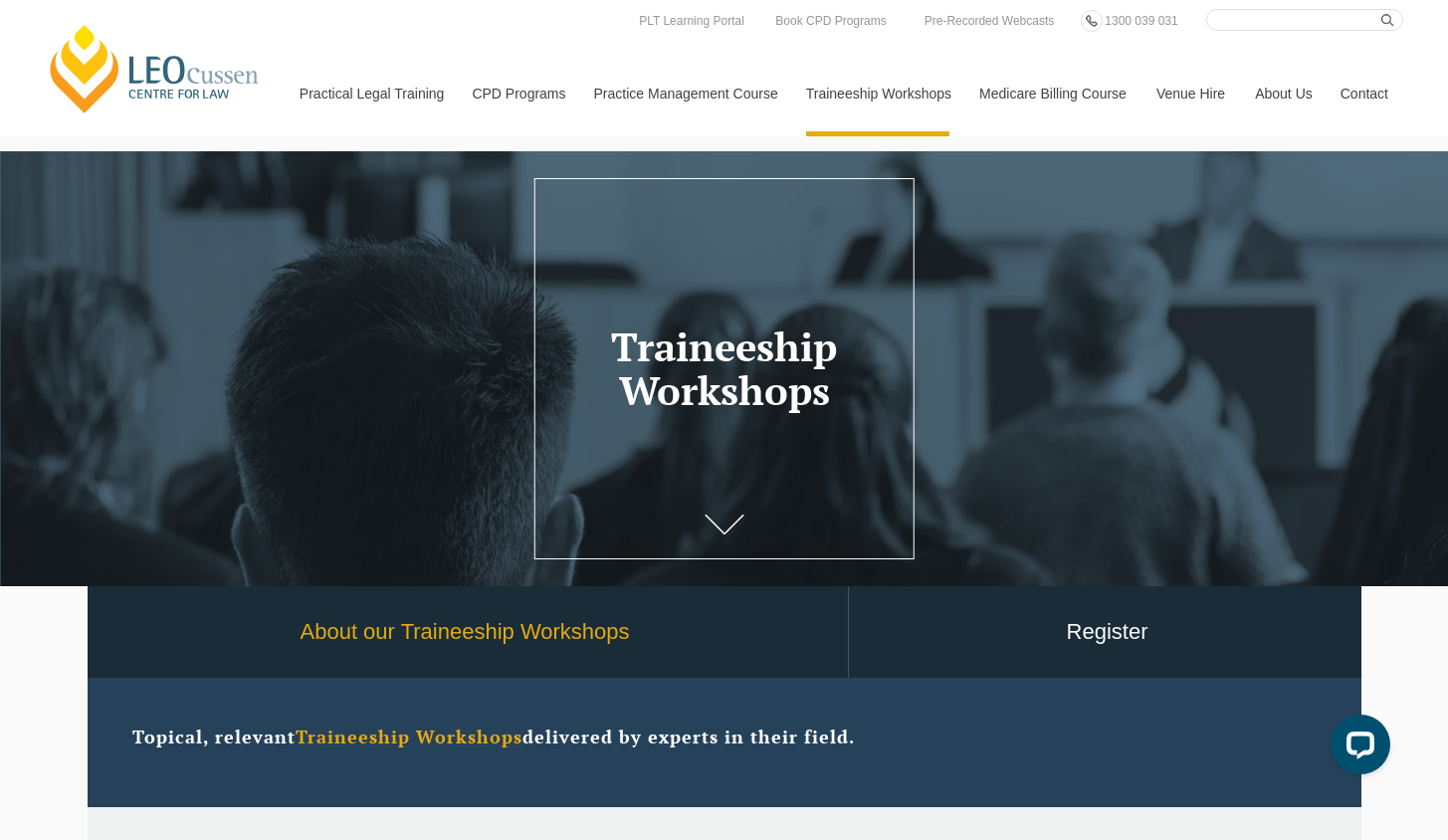 scroll, scrollTop: 0, scrollLeft: 0, axis: both 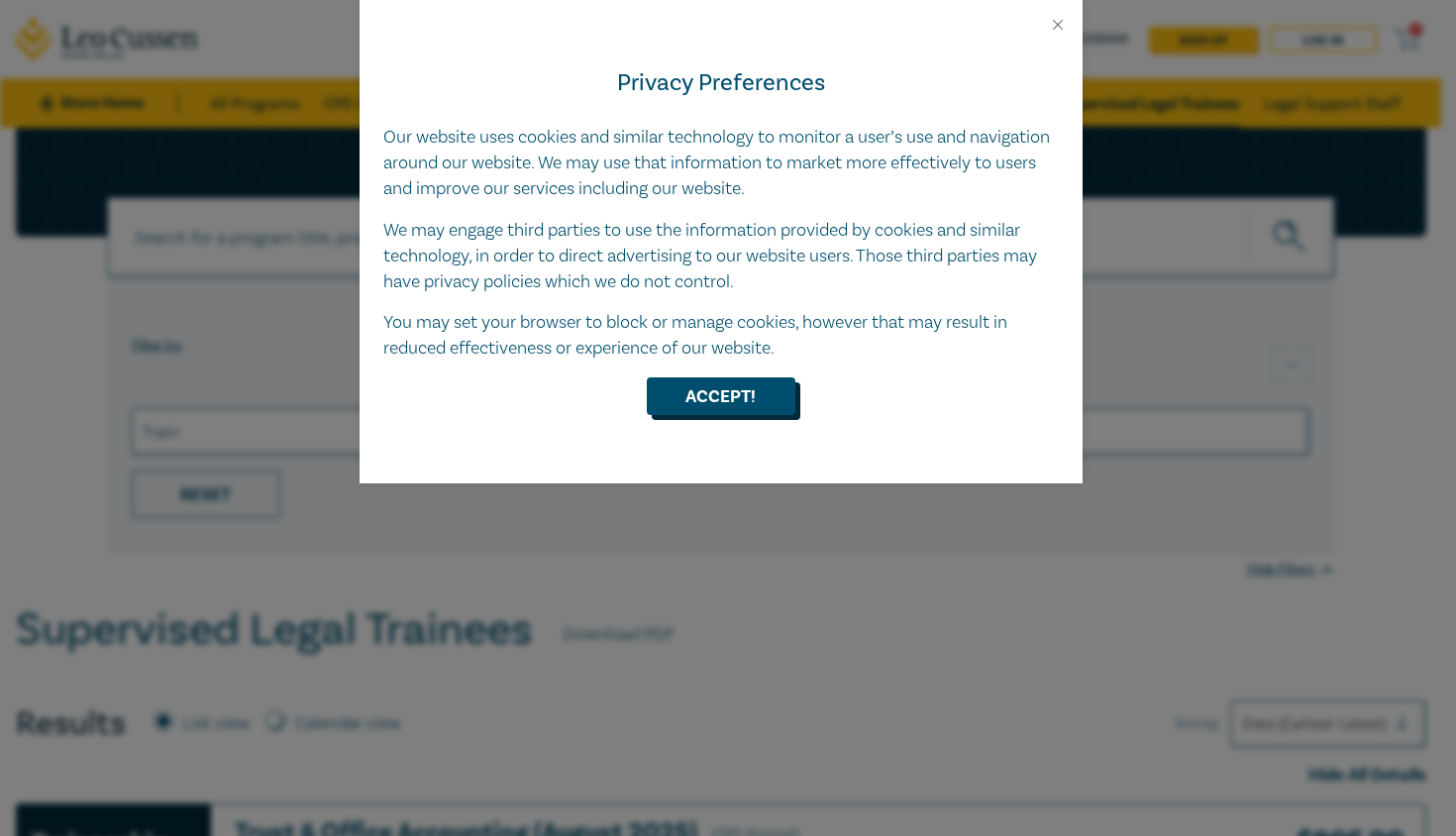 click on "Accept!" at bounding box center (721, 396) 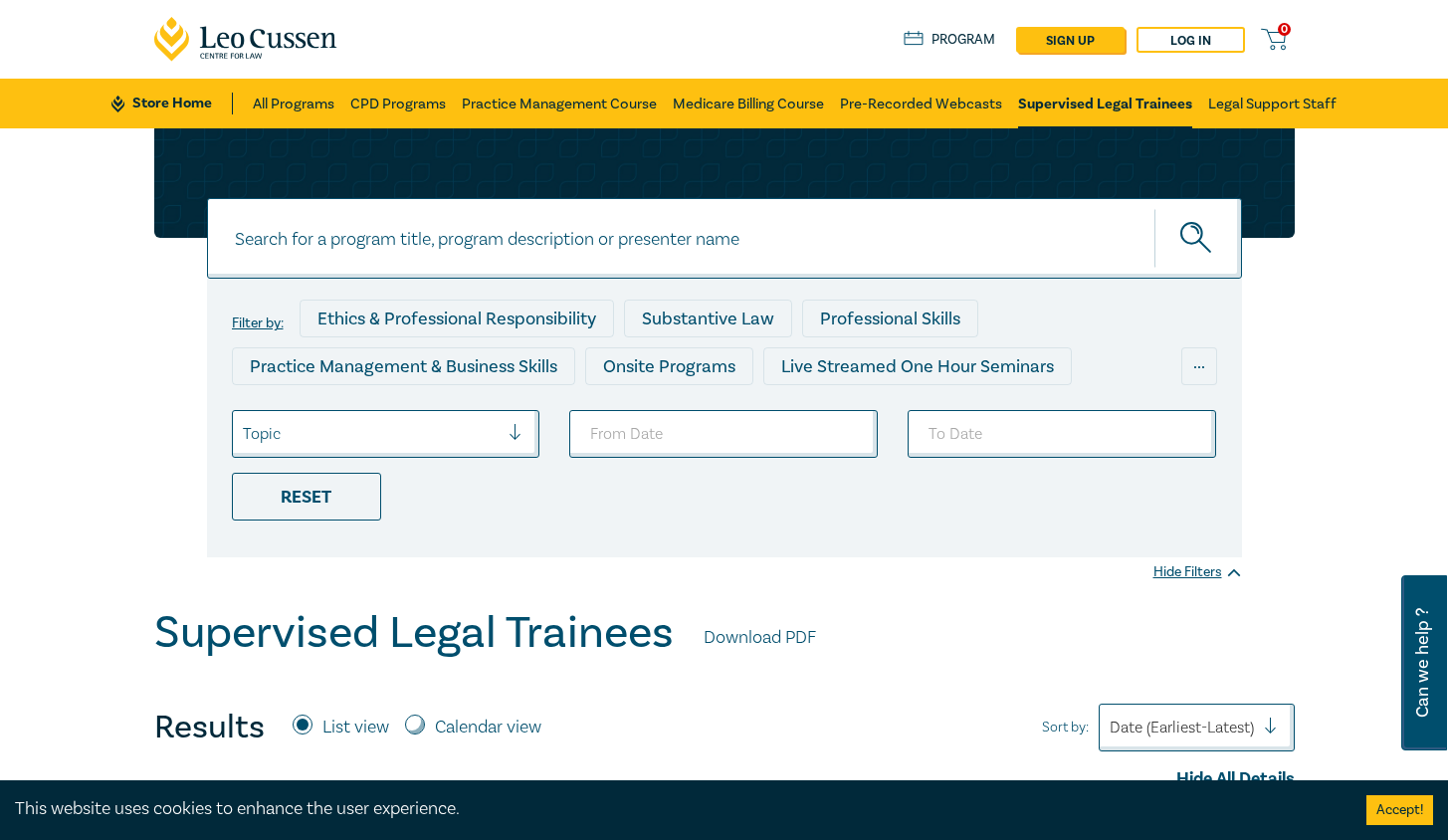 scroll, scrollTop: 0, scrollLeft: 0, axis: both 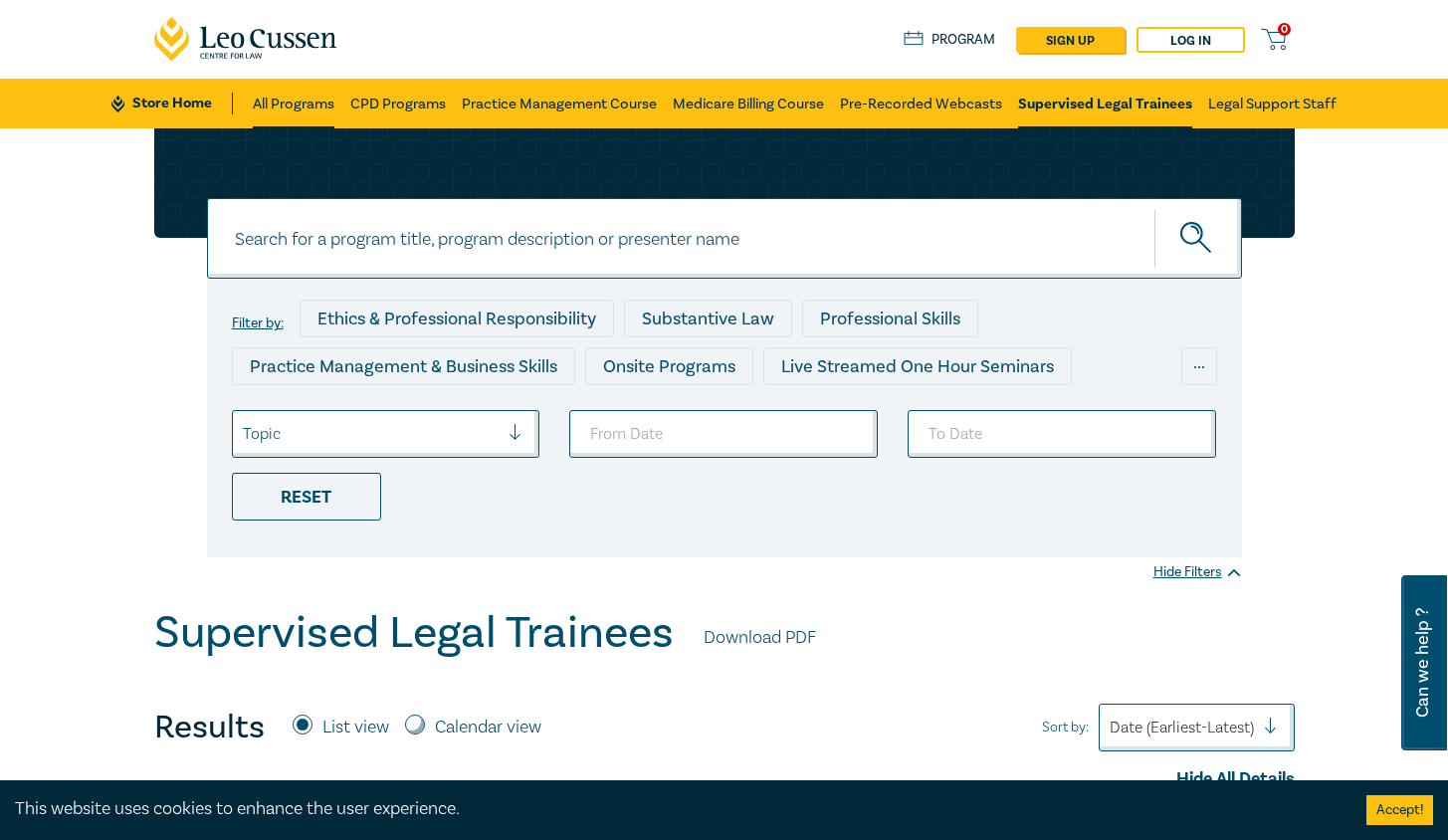click on "All Programs" at bounding box center (294, 104) 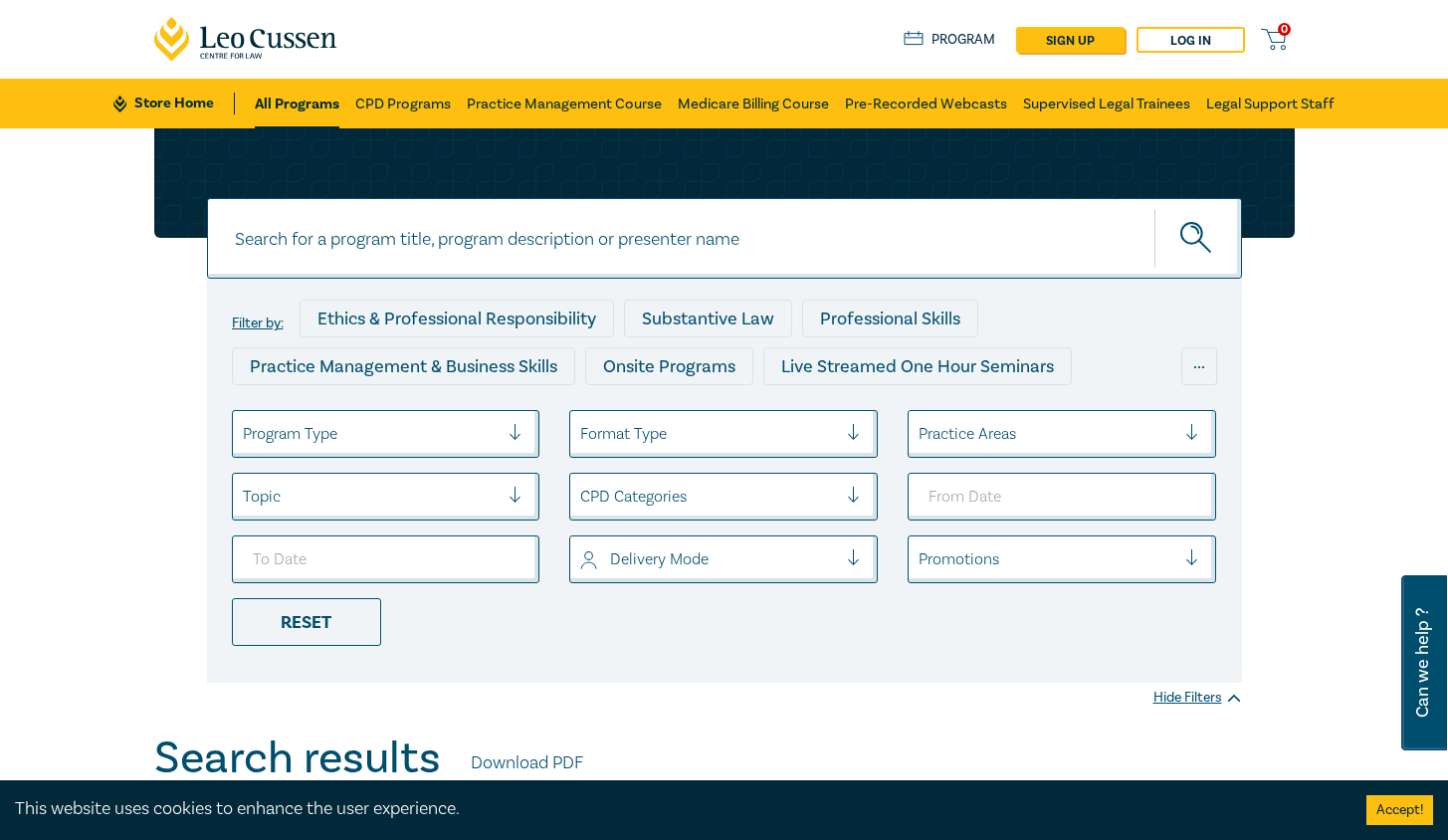 scroll, scrollTop: 0, scrollLeft: 0, axis: both 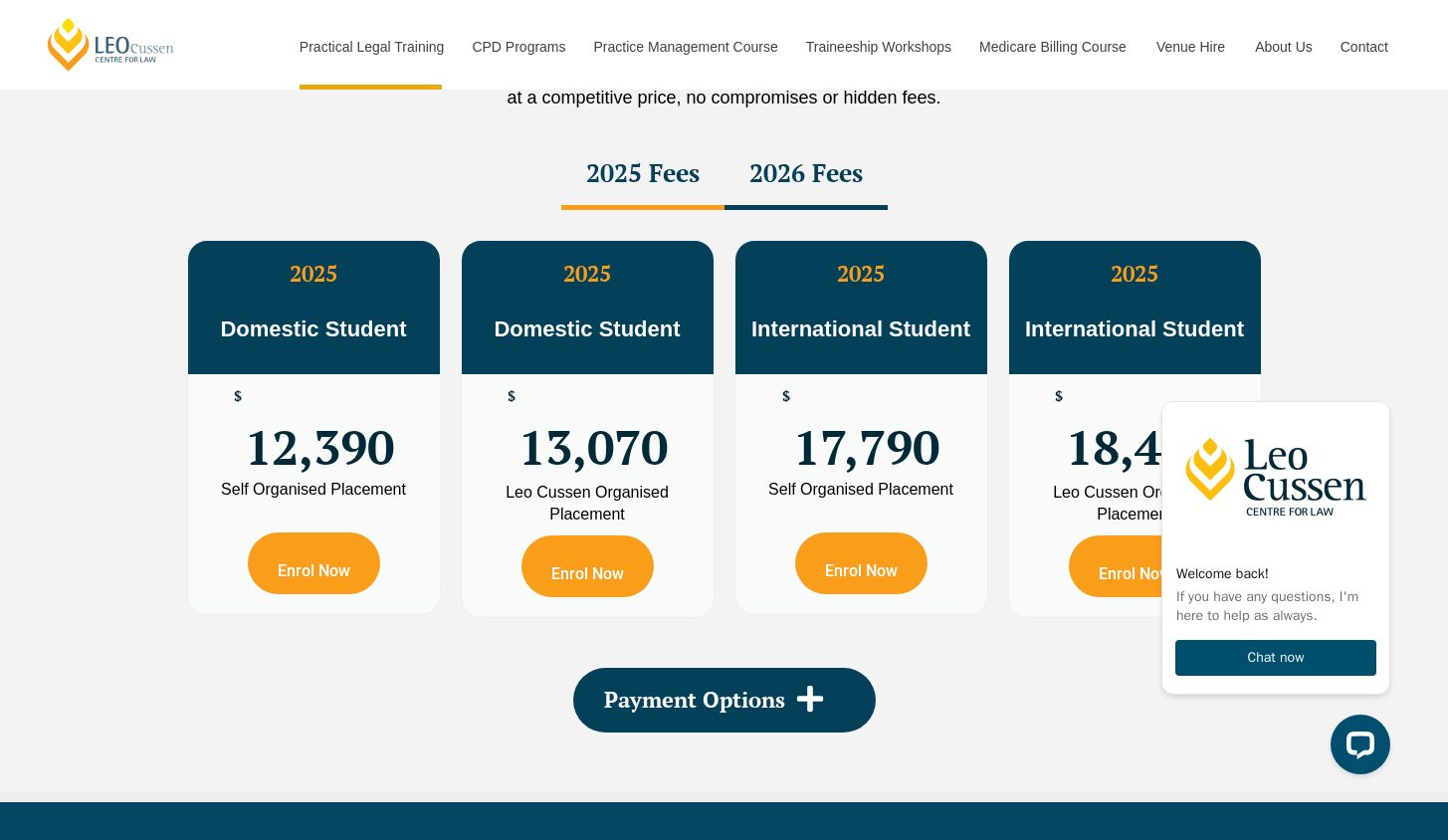 click on "2026 Fees" at bounding box center (806, 175) 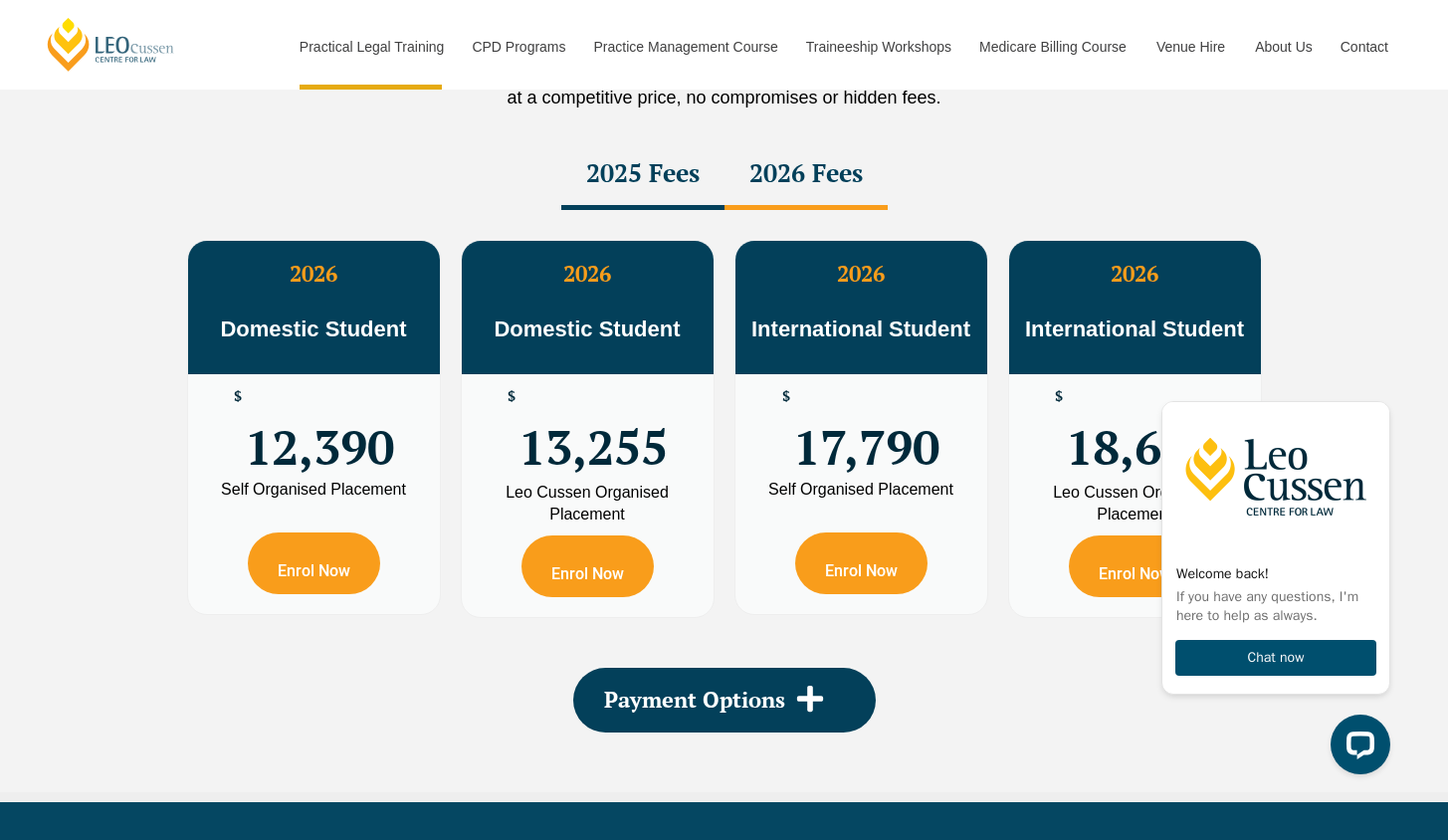 click on "2025 Fees" at bounding box center (643, 175) 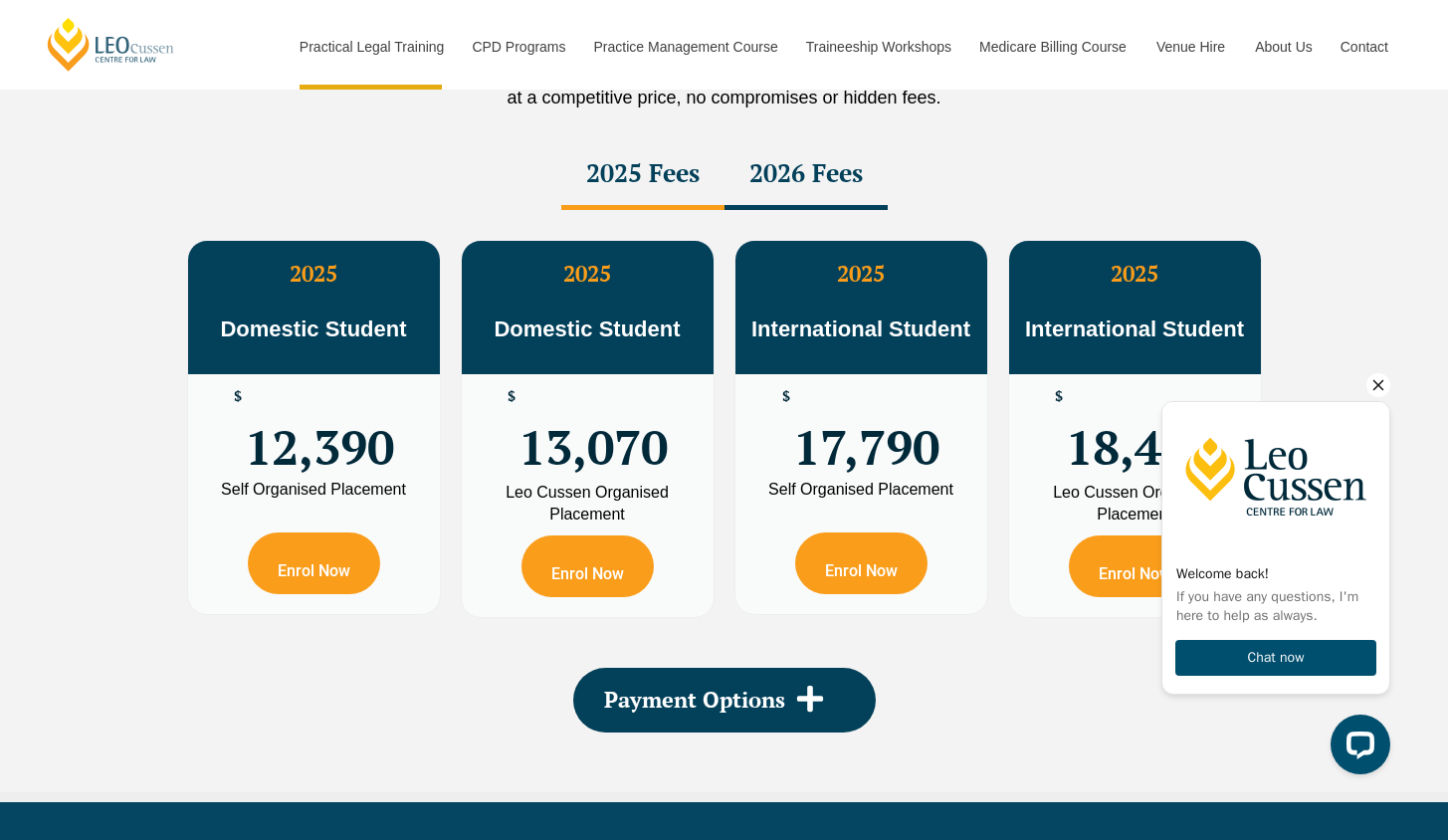 click 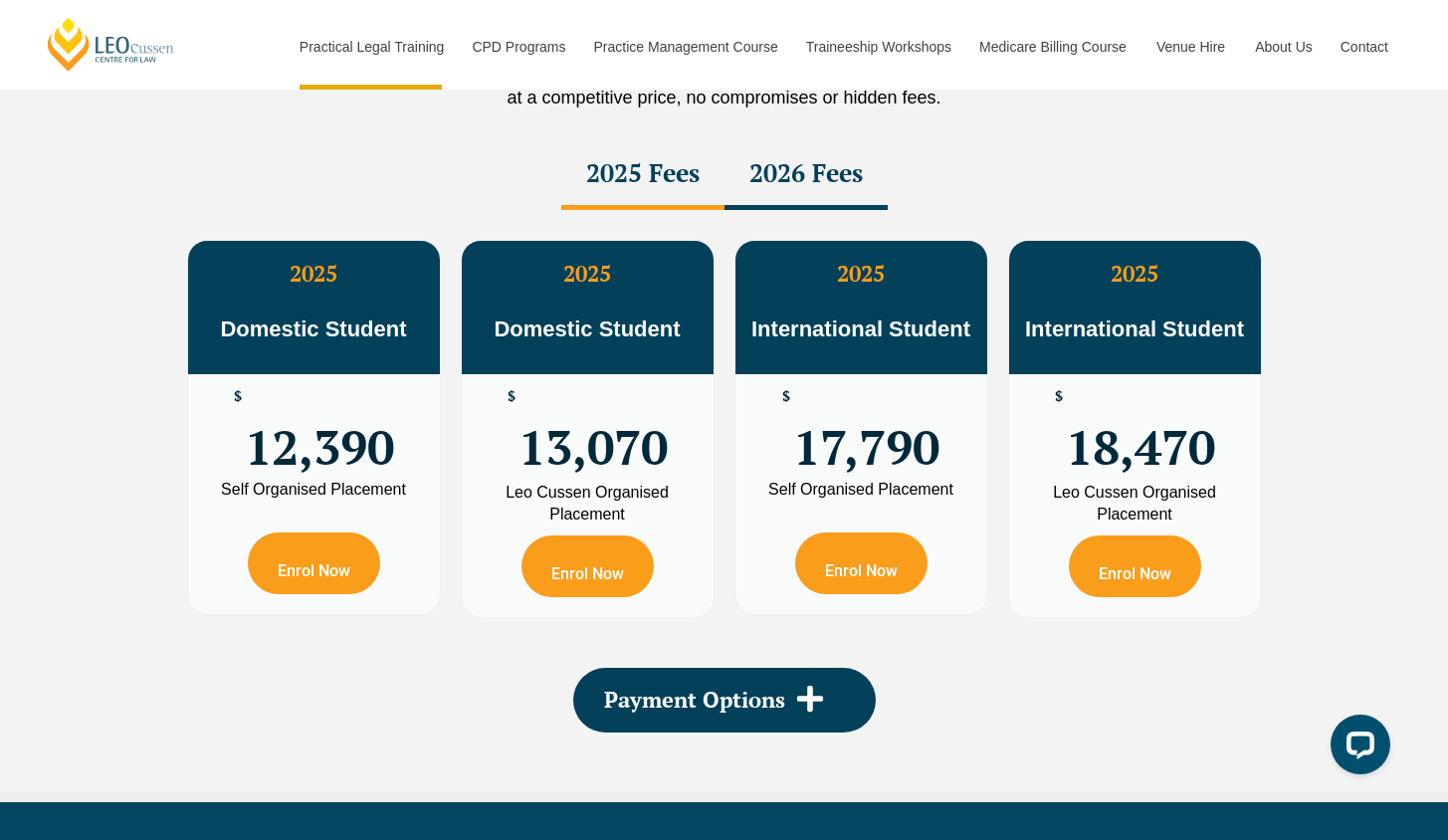 click on "2026 Fees" at bounding box center [806, 175] 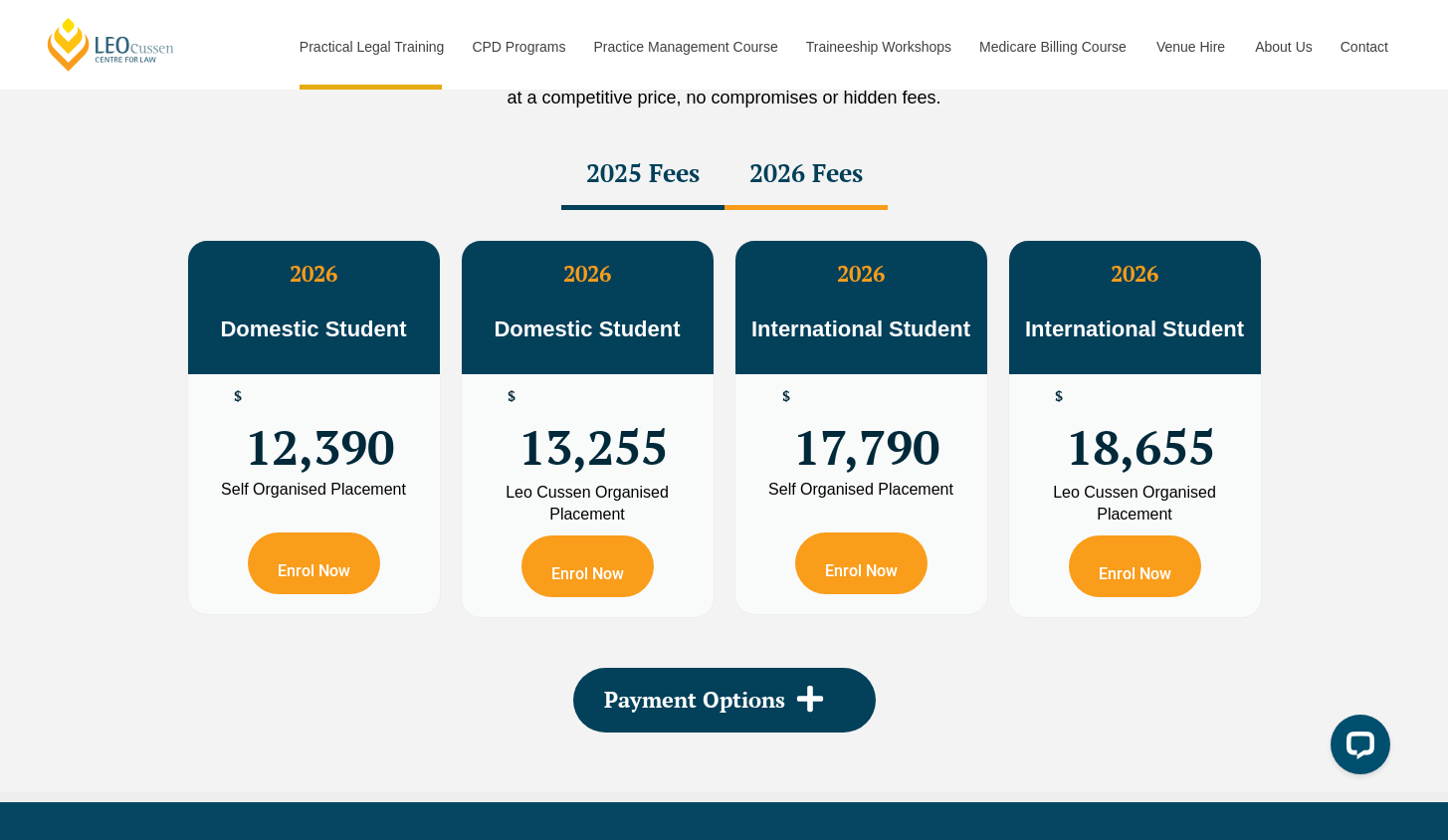click on "2025 Fees" at bounding box center (643, 175) 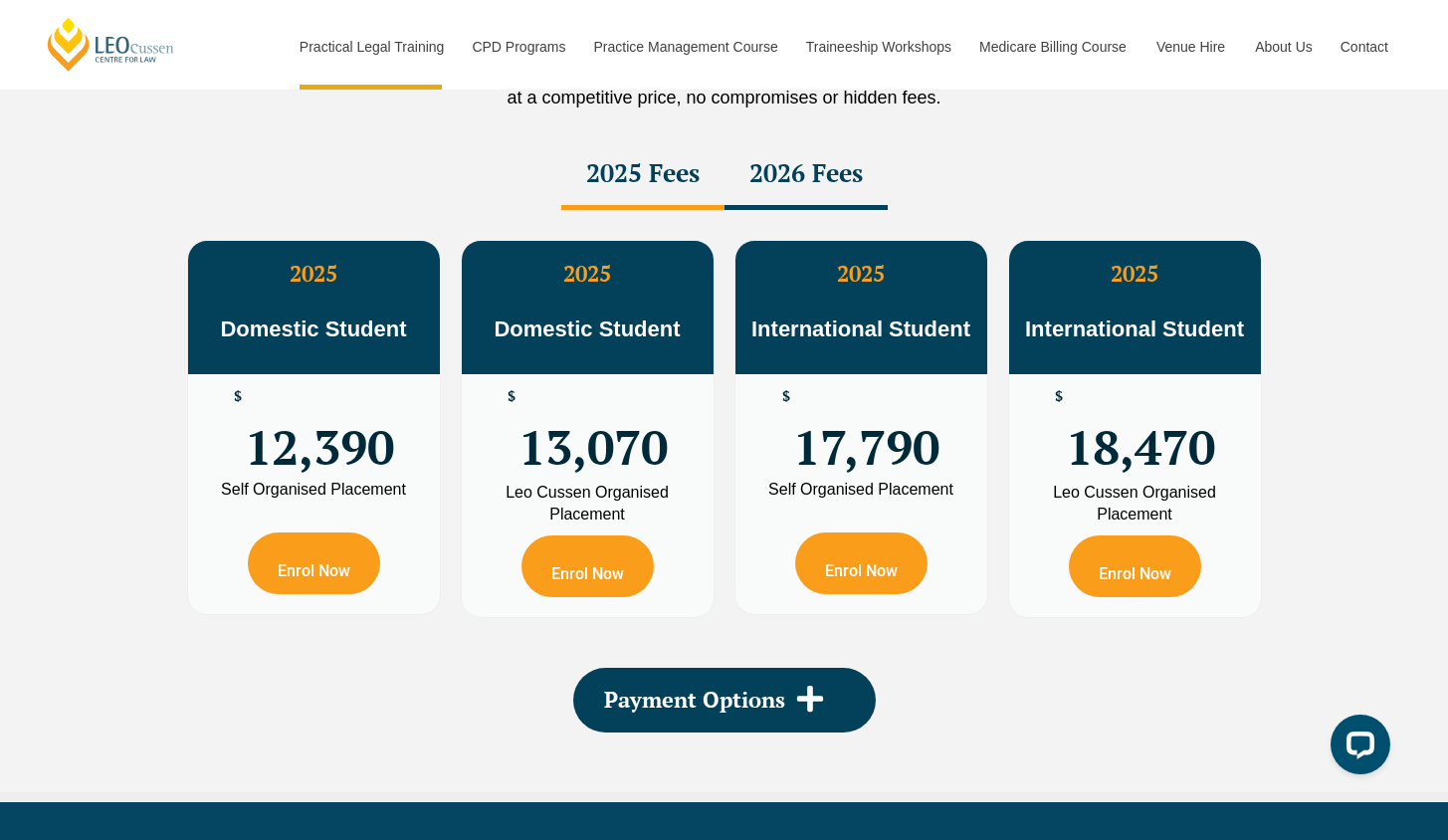 click on "2026 Fees" at bounding box center [806, 175] 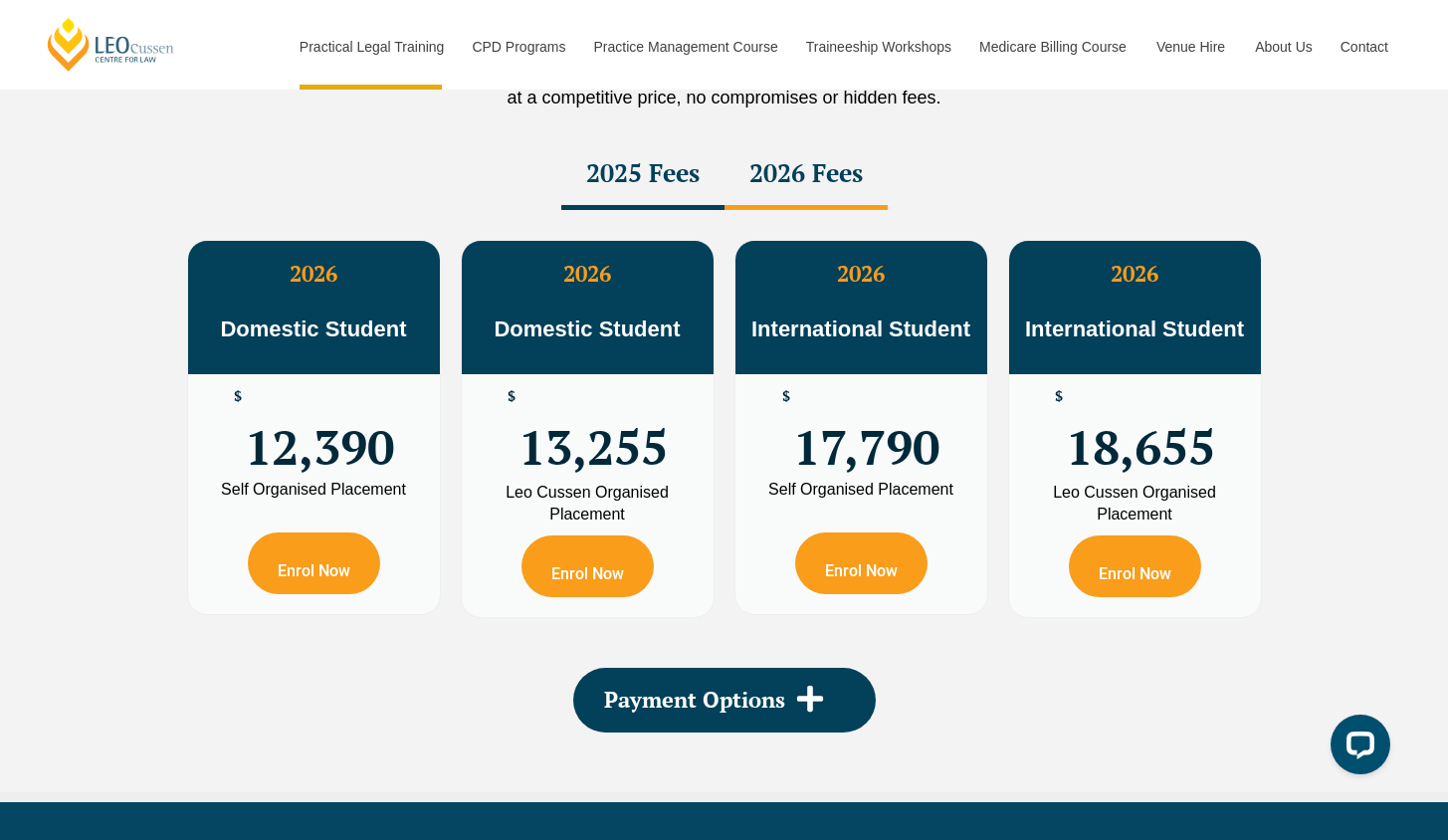 click on "2025 Fees" at bounding box center (643, 175) 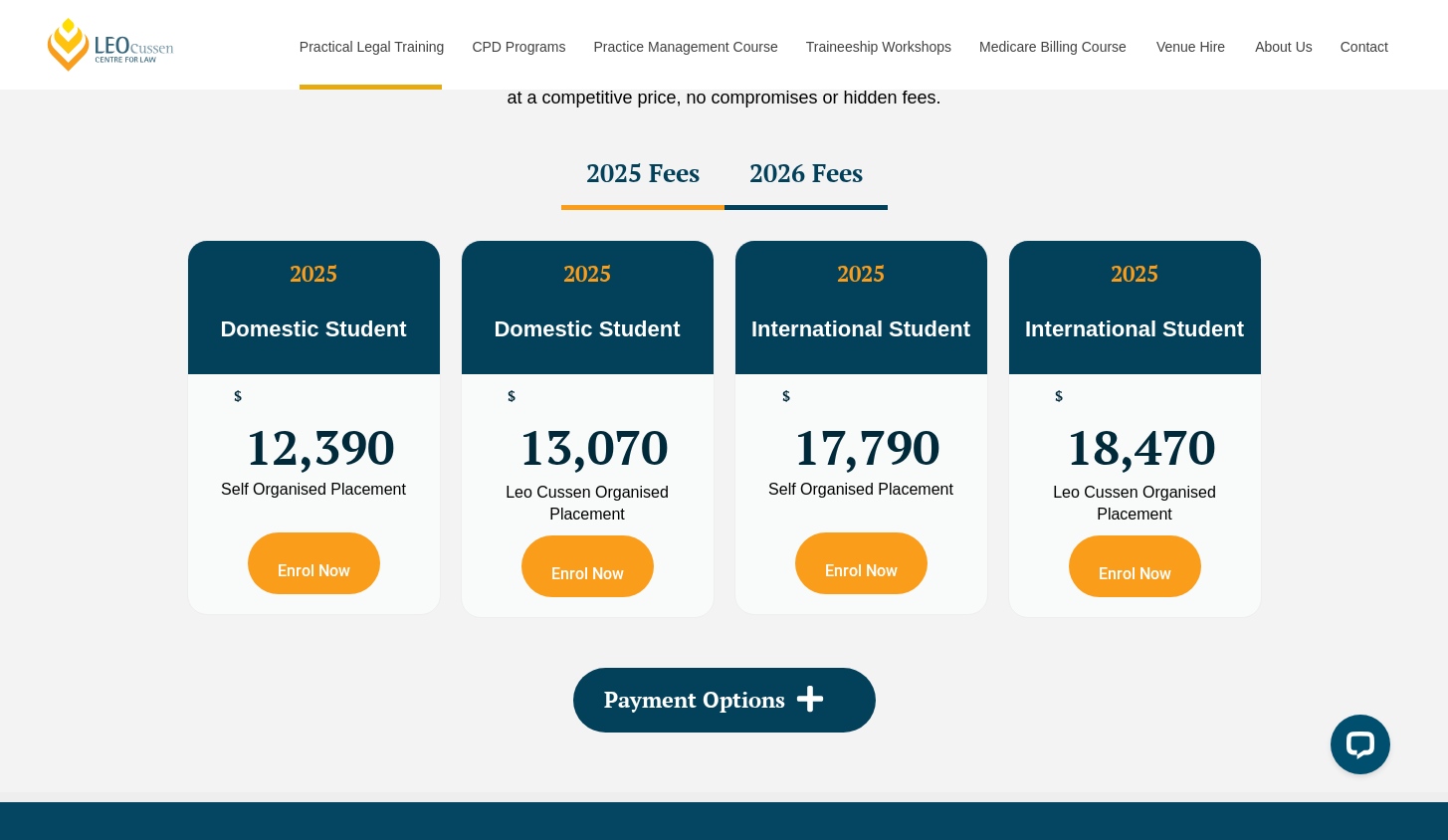 click on "2026 Fees" at bounding box center (806, 175) 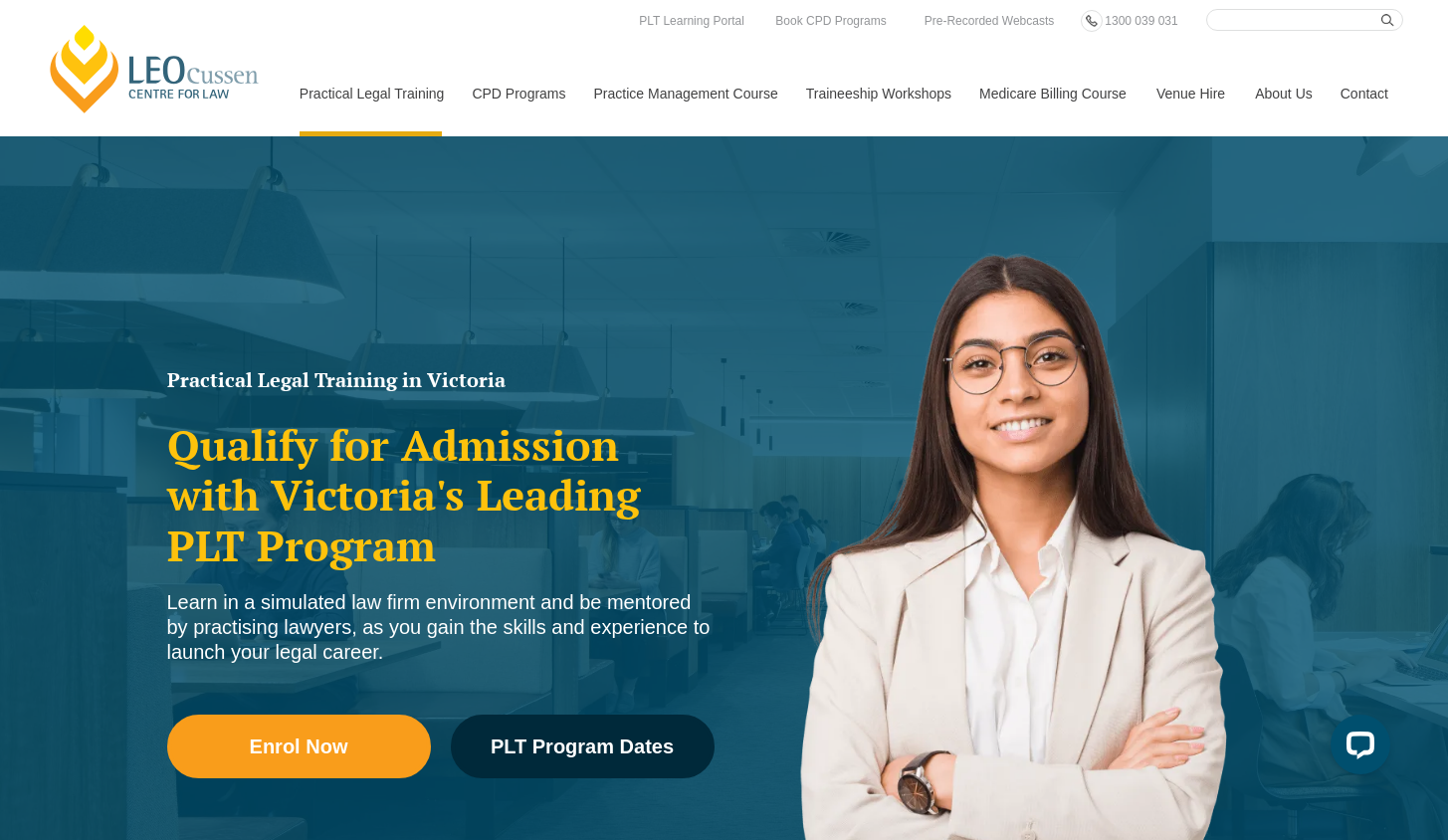 scroll, scrollTop: 0, scrollLeft: 0, axis: both 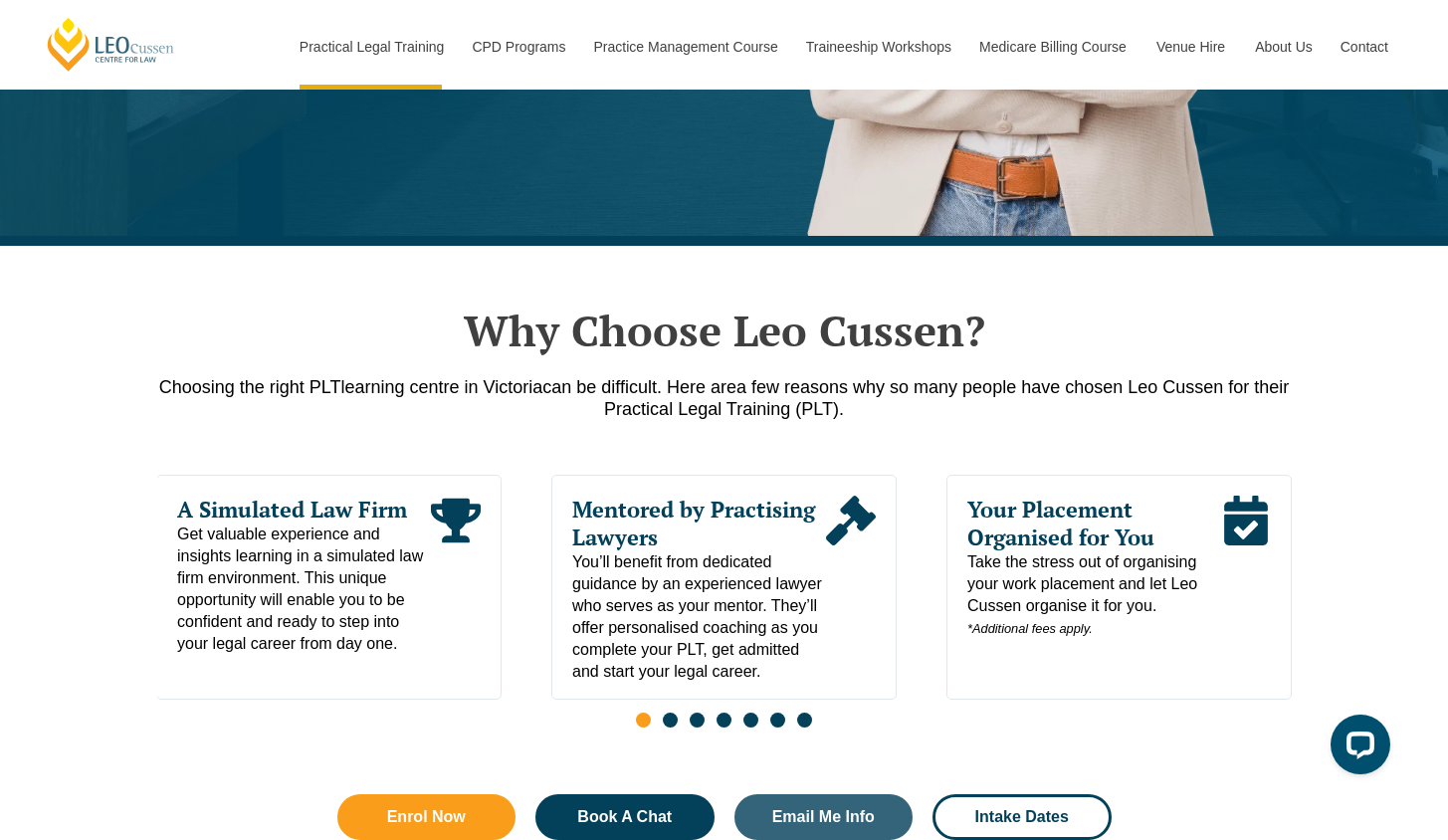 click at bounding box center [670, 720] 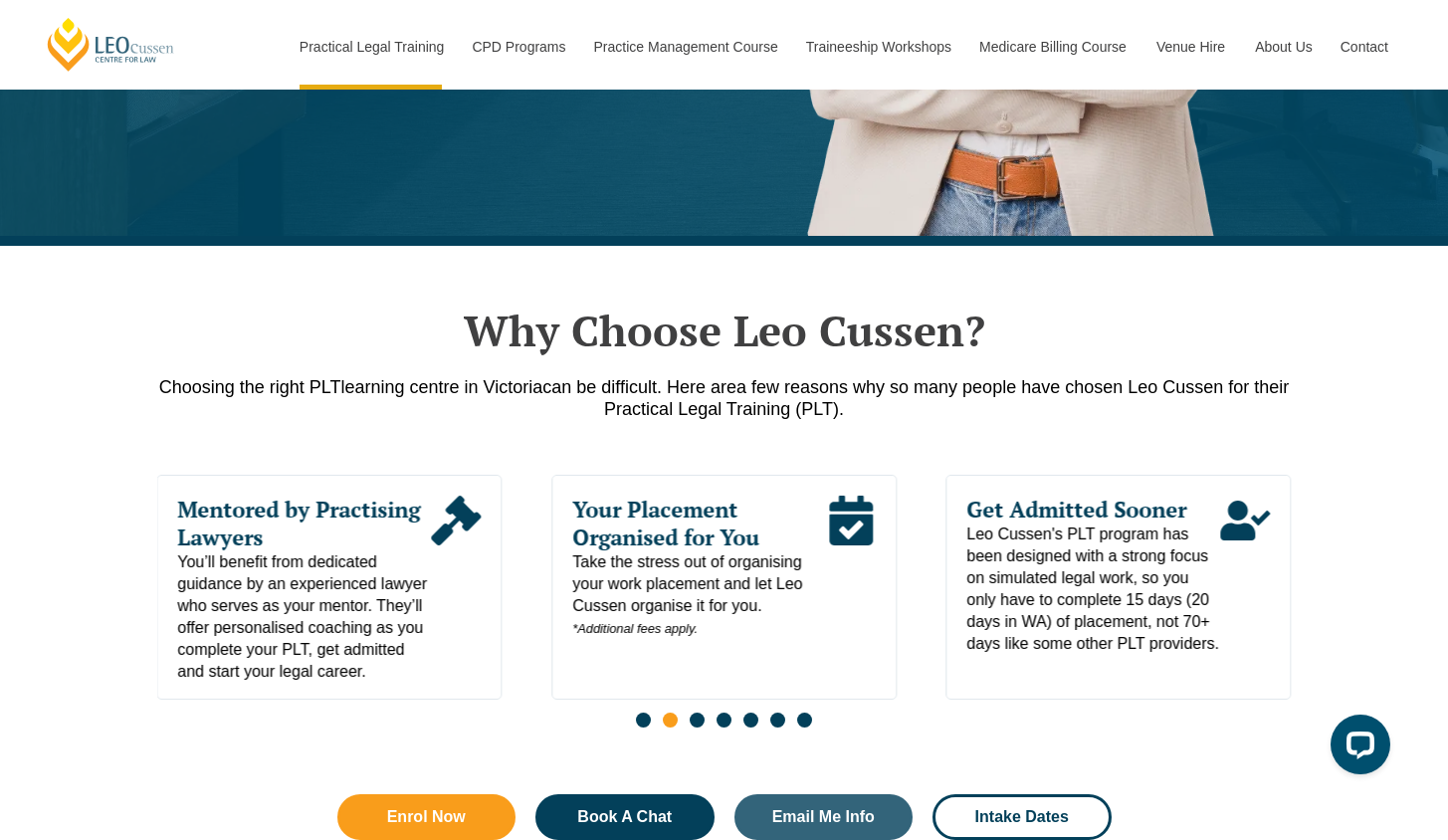 click at bounding box center (697, 720) 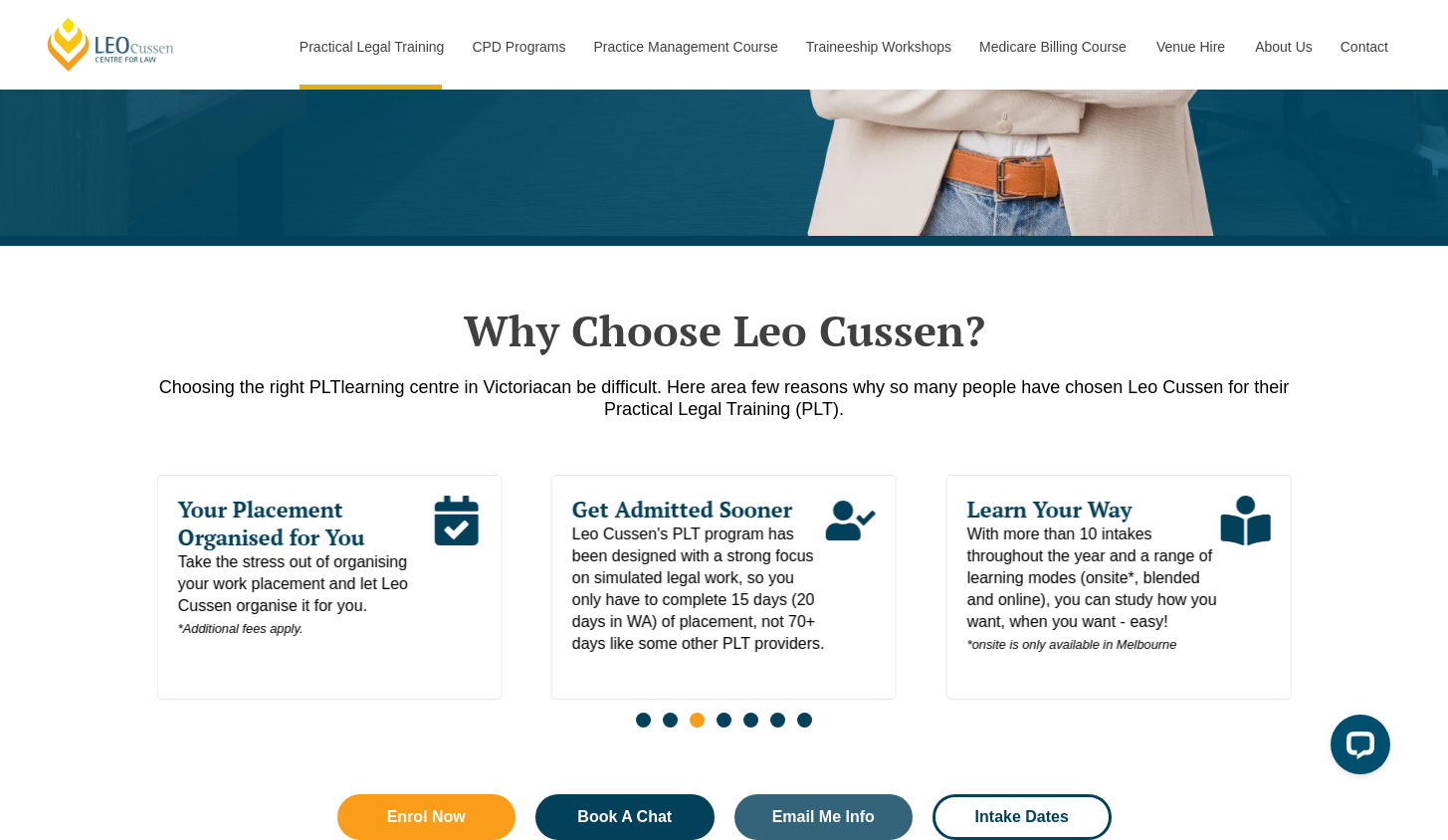 click at bounding box center (724, 720) 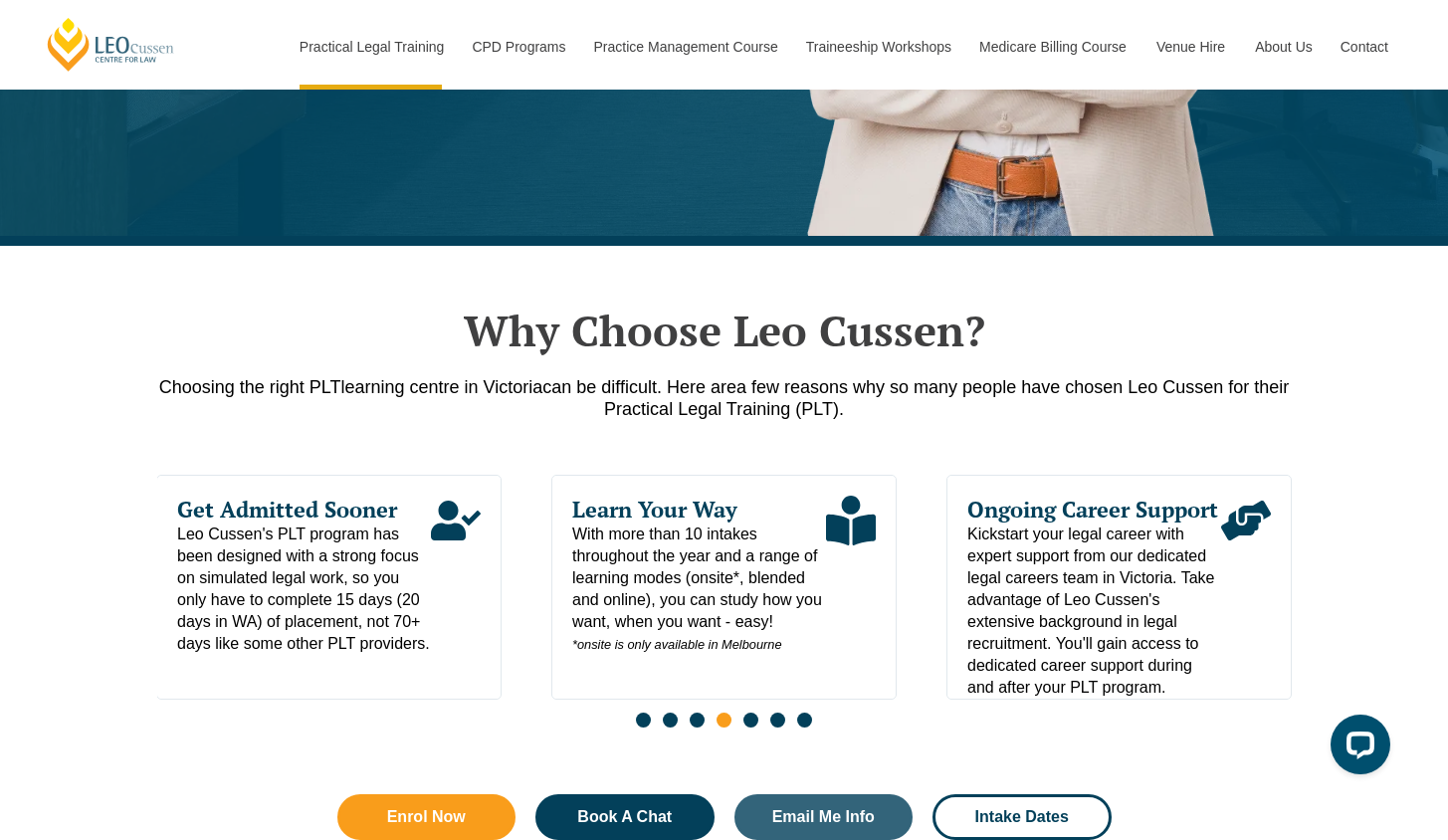 click at bounding box center [750, 720] 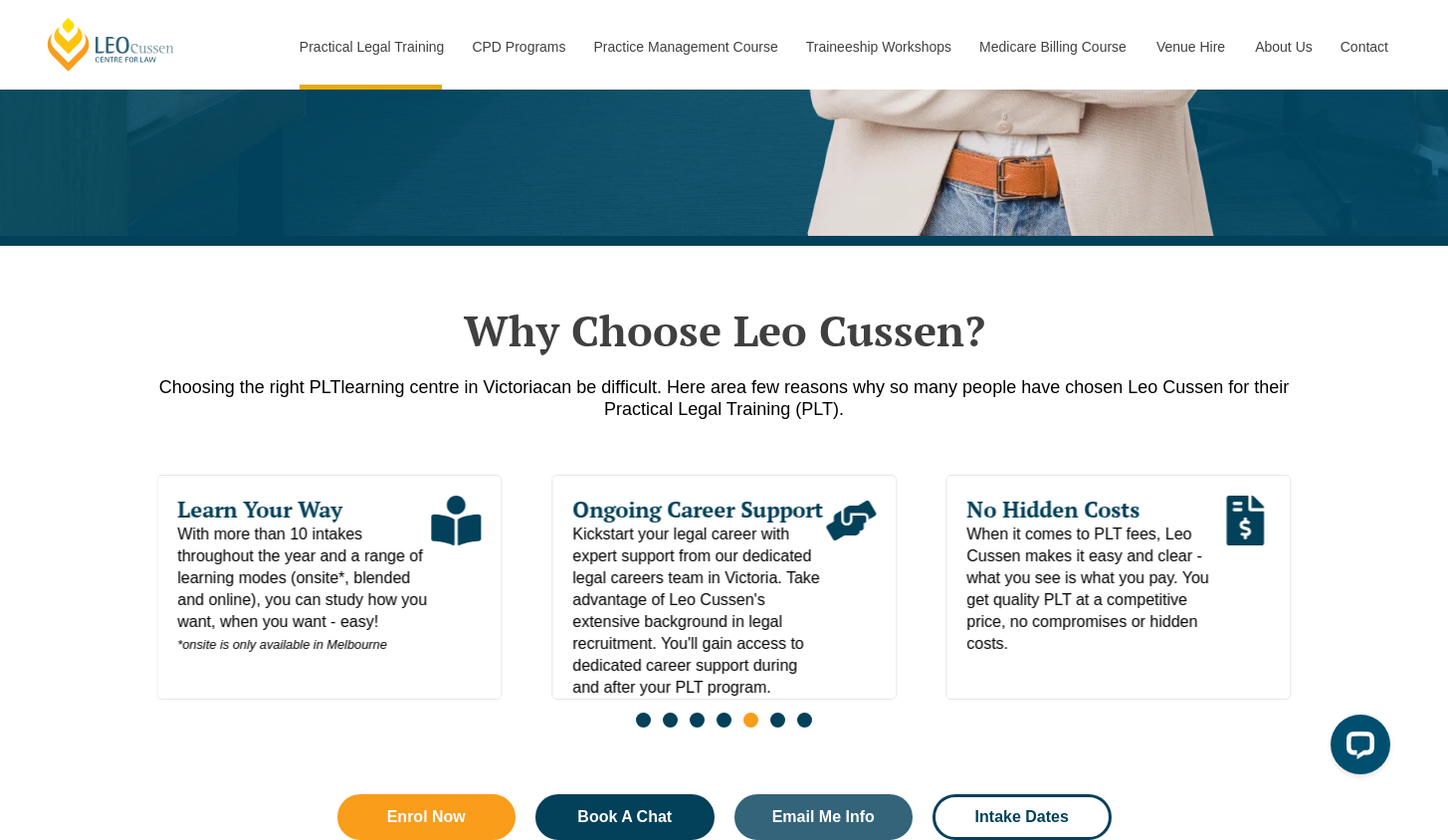 click at bounding box center [777, 720] 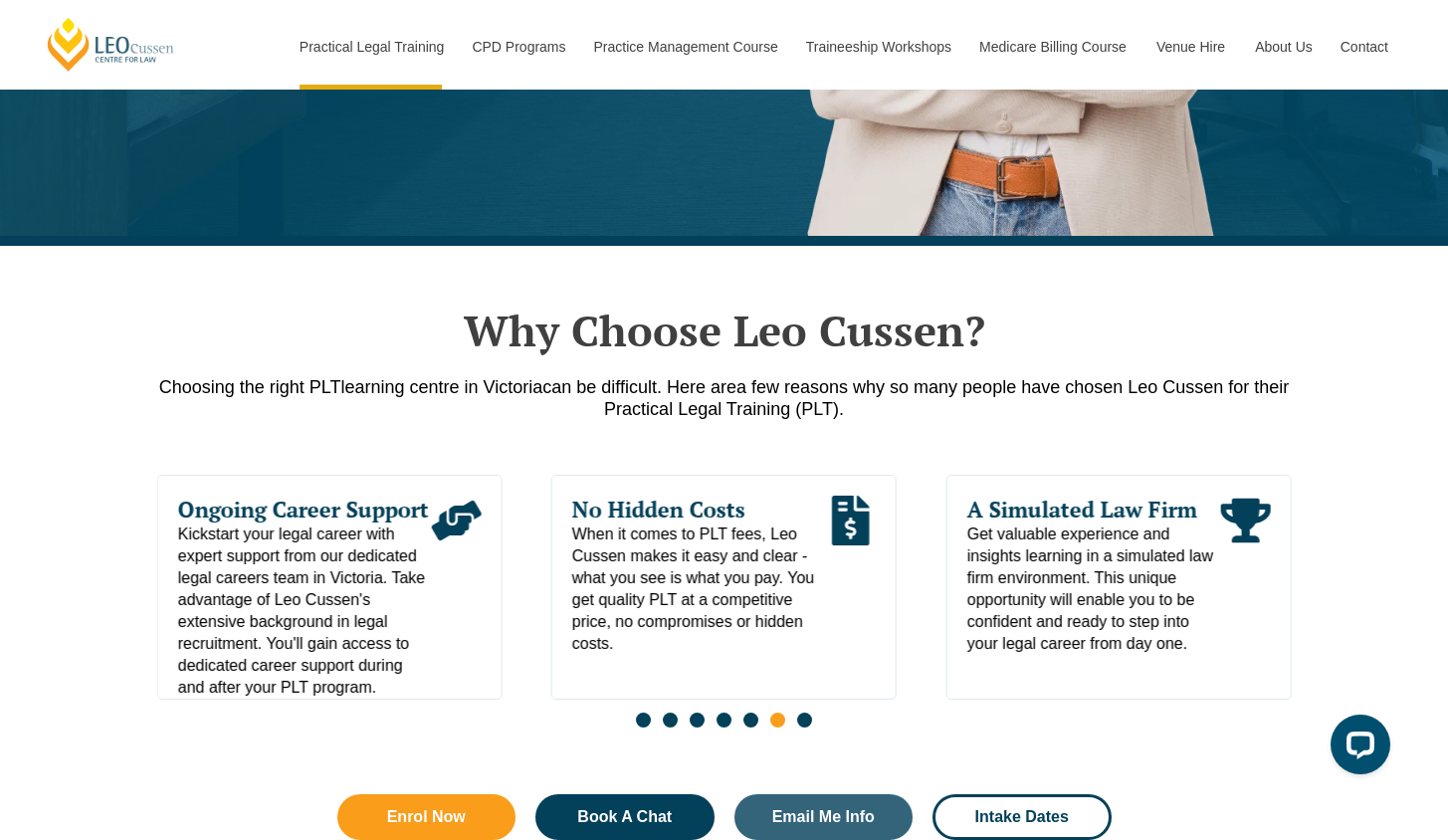 click at bounding box center (804, 720) 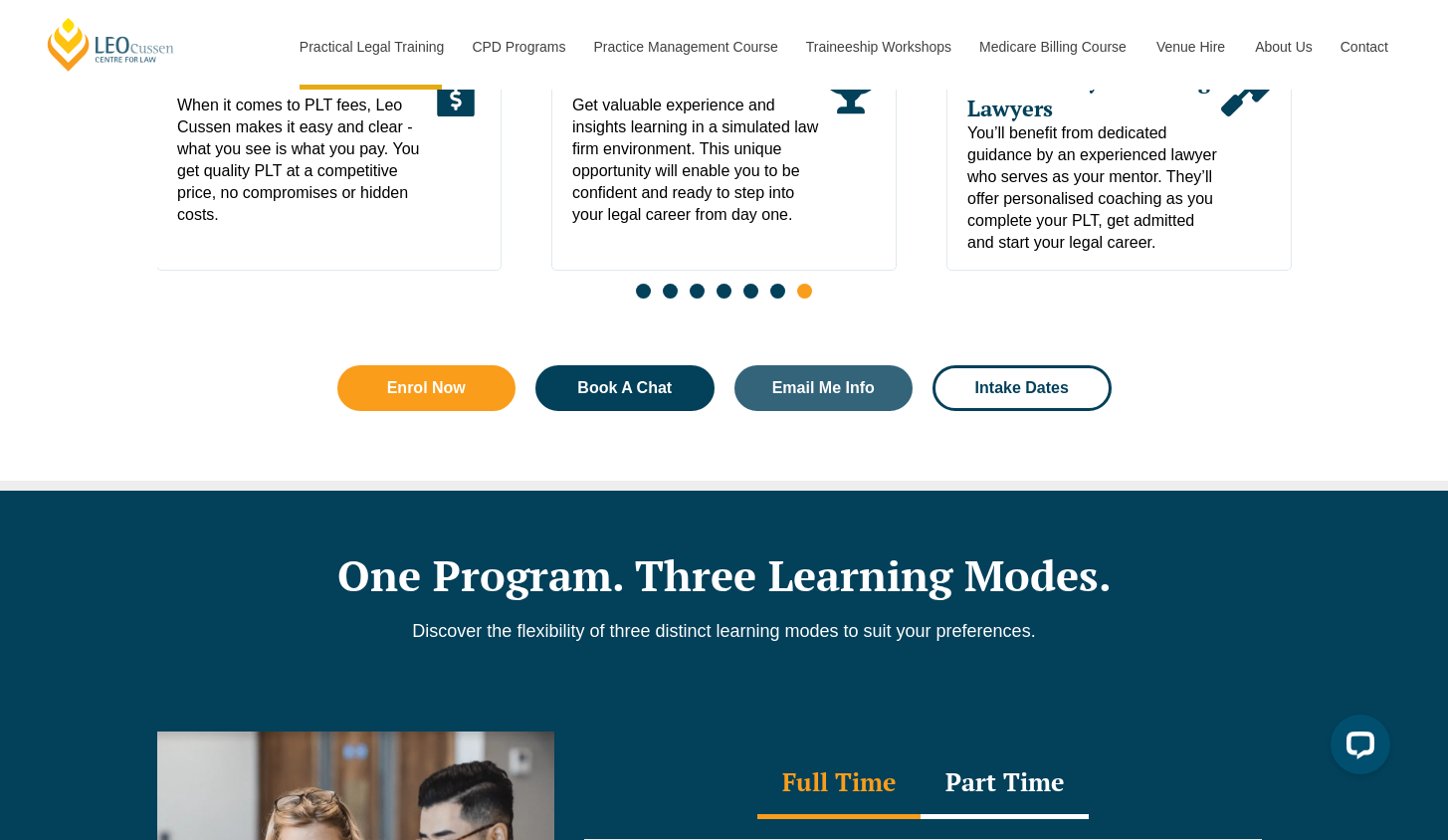 scroll, scrollTop: 1196, scrollLeft: 0, axis: vertical 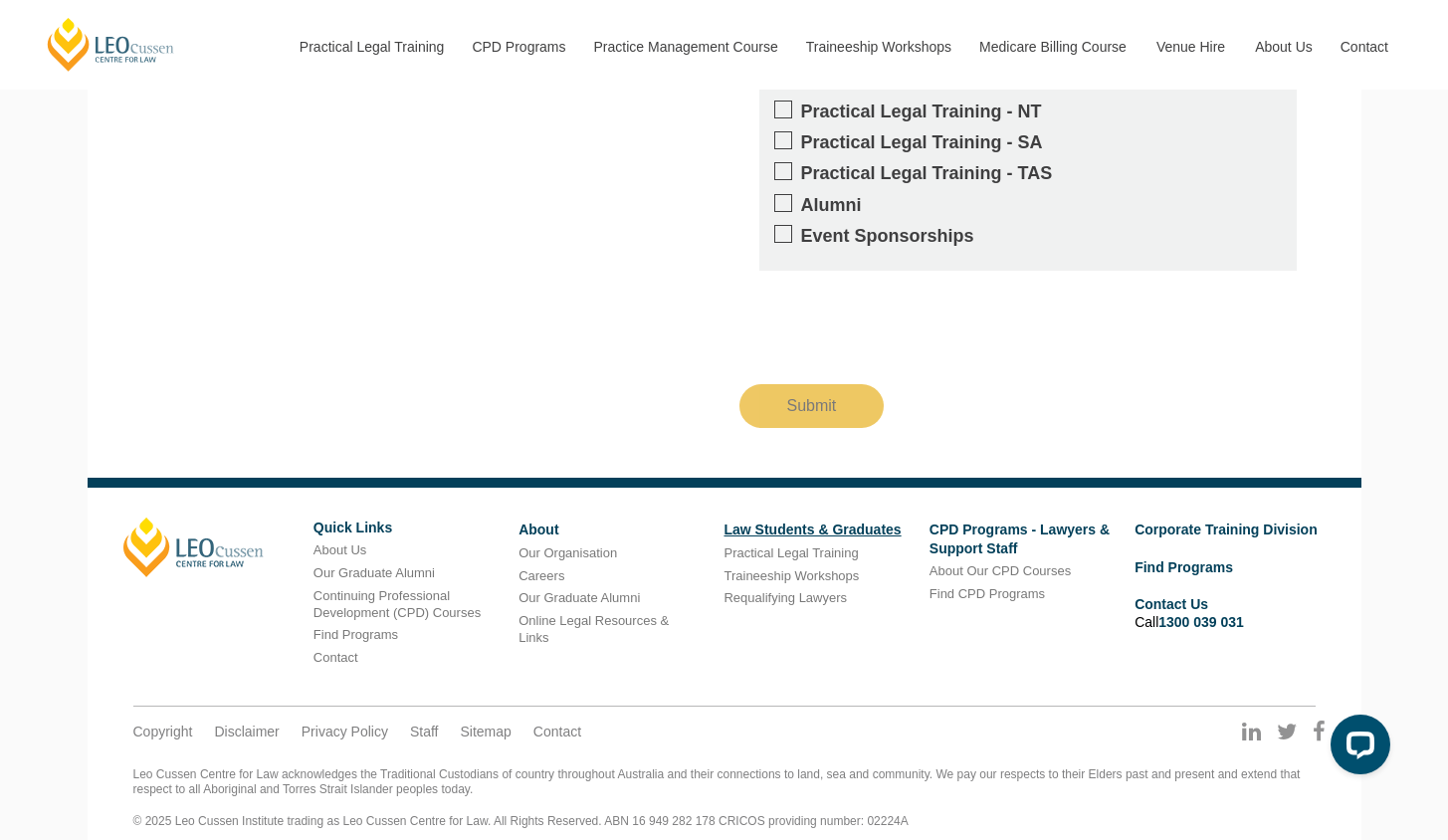 click on "Law Students & Graduates" at bounding box center [812, 529] 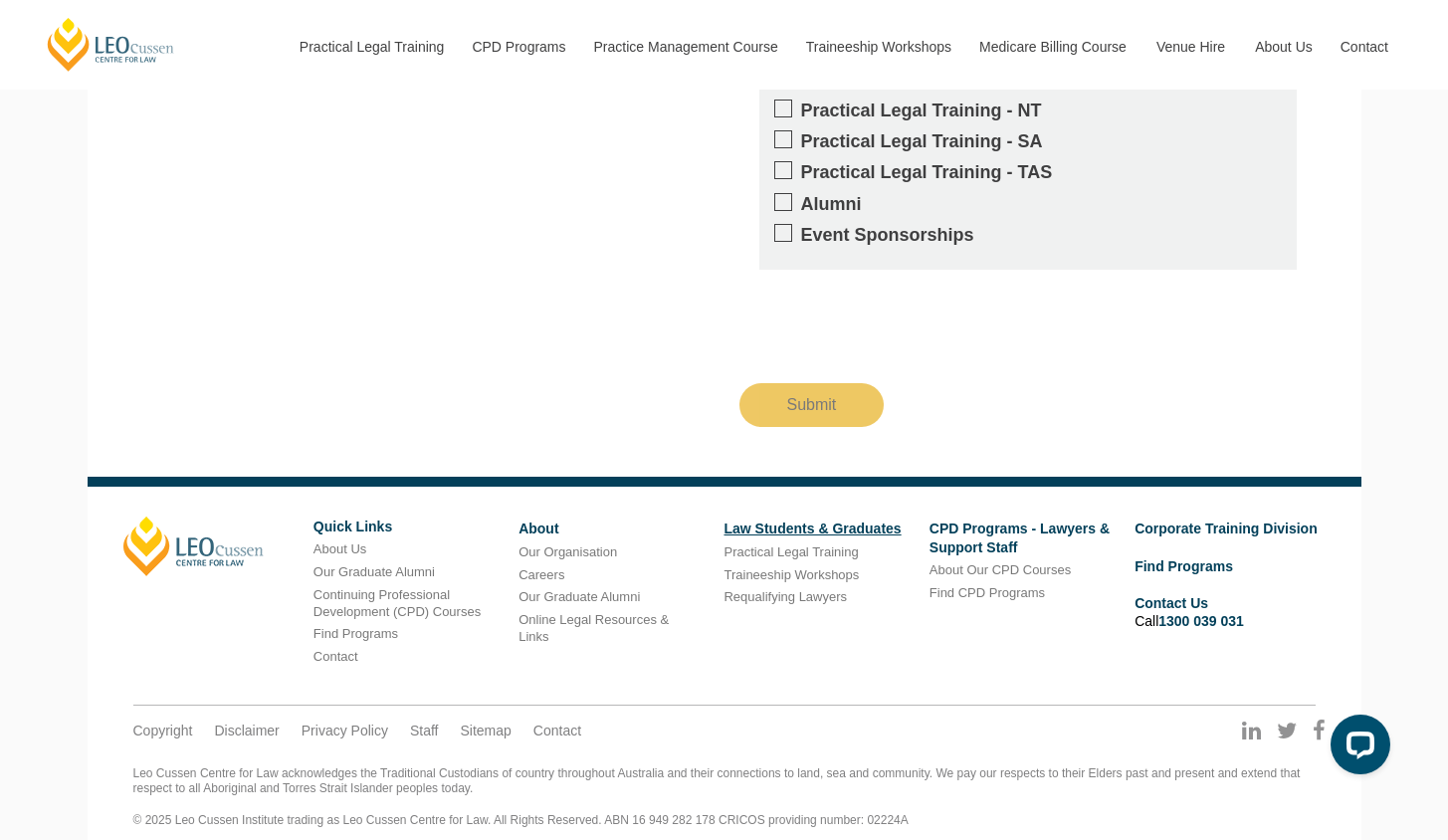 scroll, scrollTop: 2379, scrollLeft: 0, axis: vertical 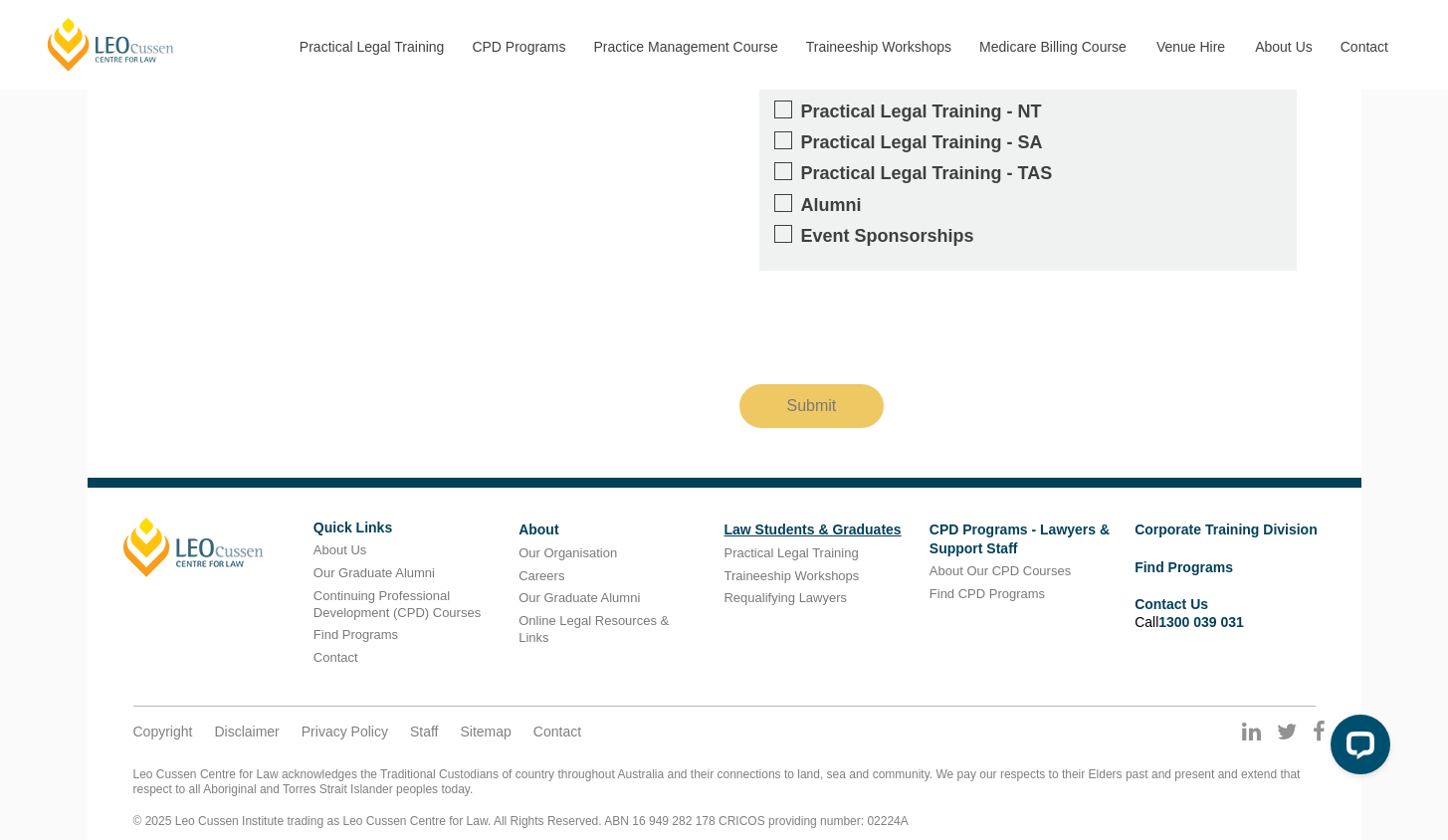 click on "Law Students & Graduates" at bounding box center (812, 529) 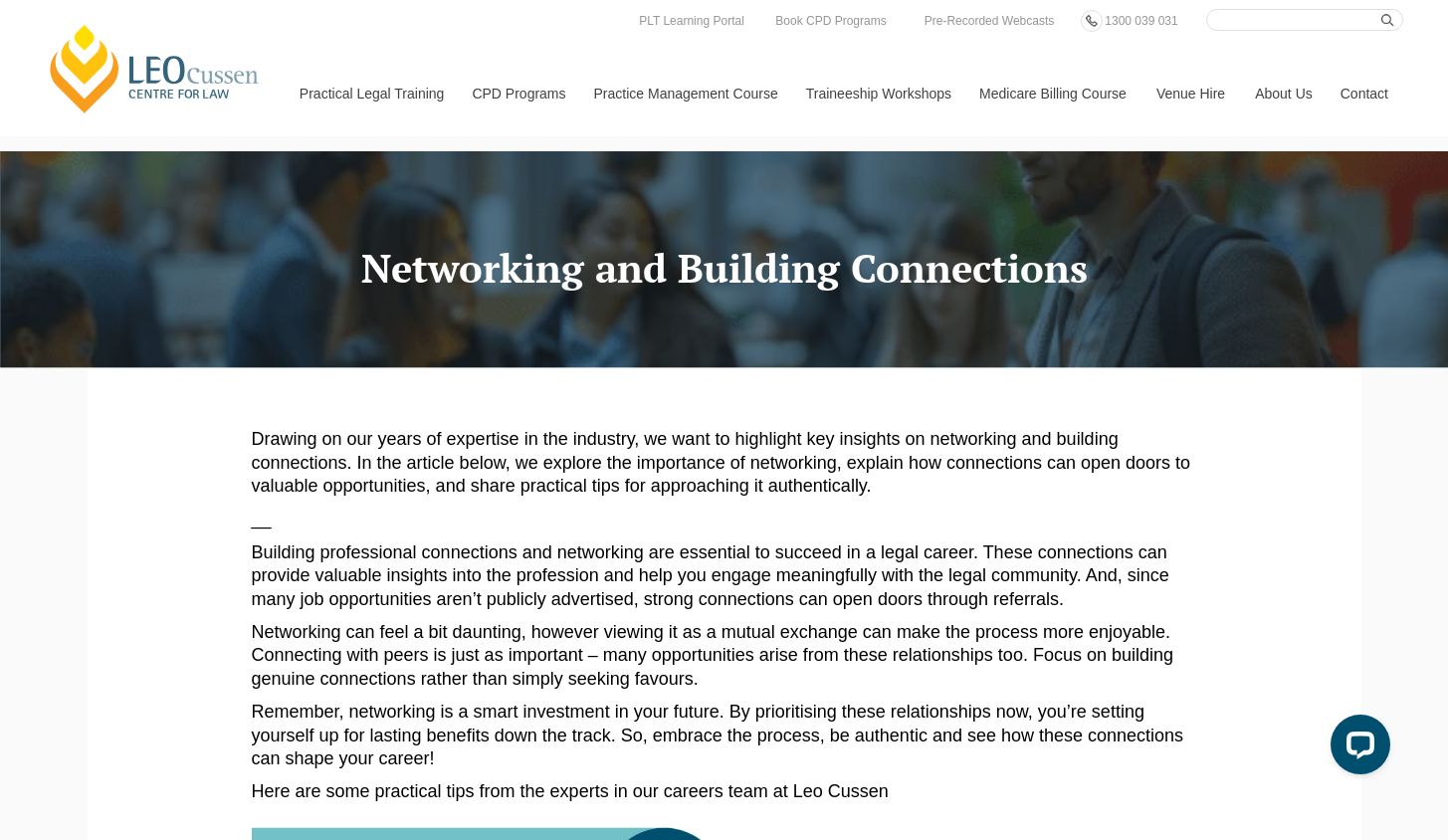 scroll, scrollTop: 0, scrollLeft: 0, axis: both 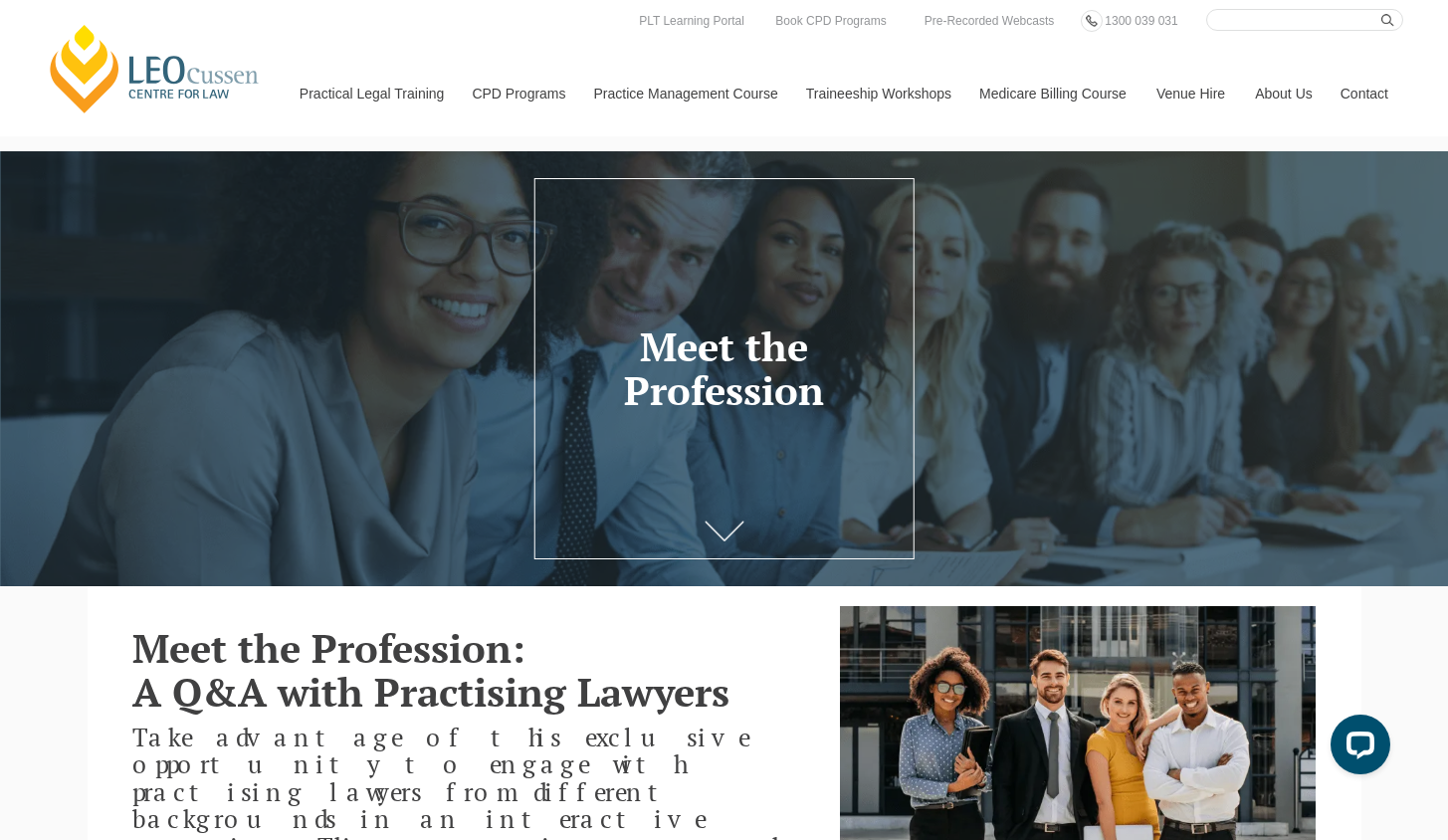 click 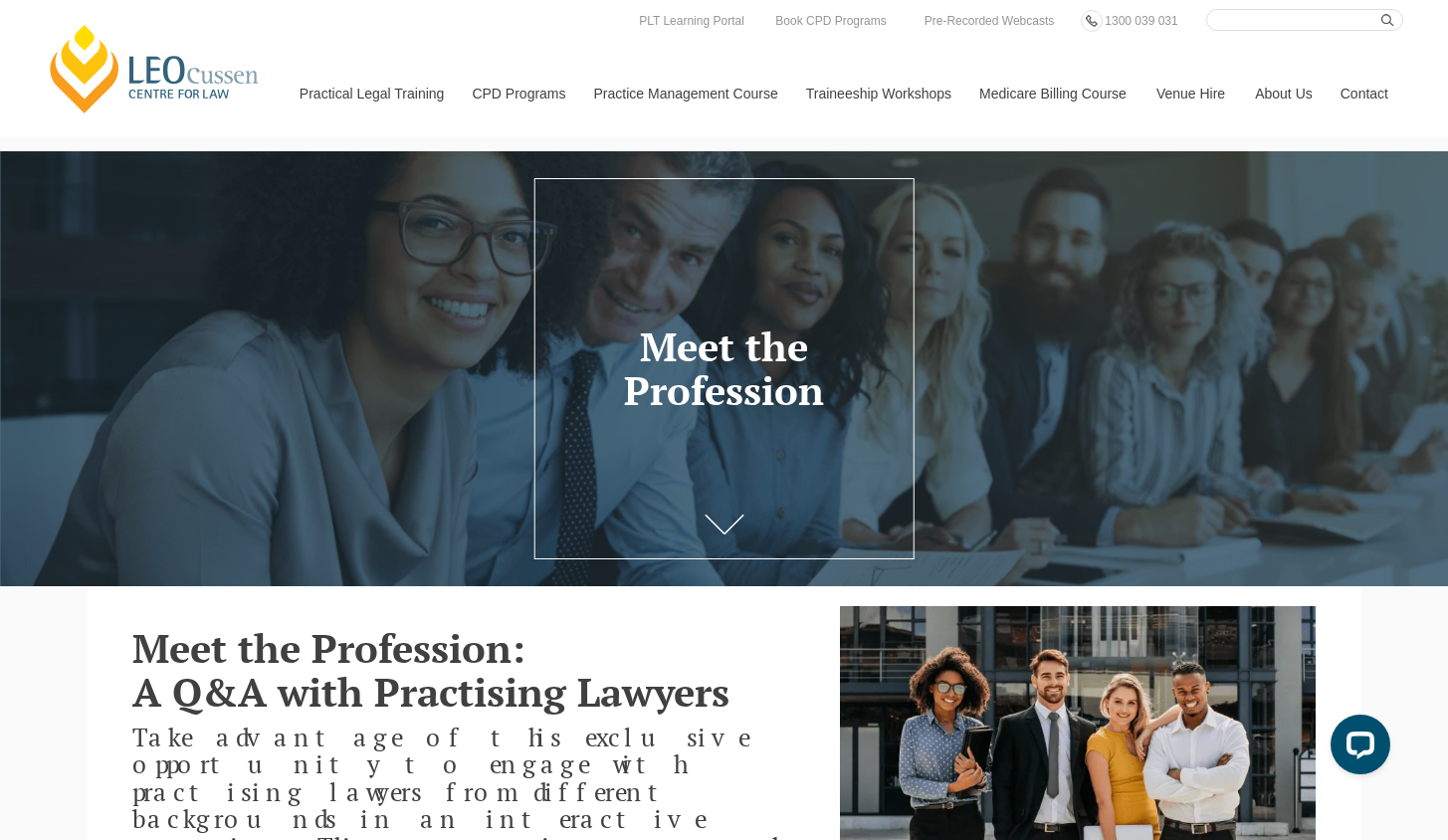 click on "Medicare Billing Course" at bounding box center [1053, 94] 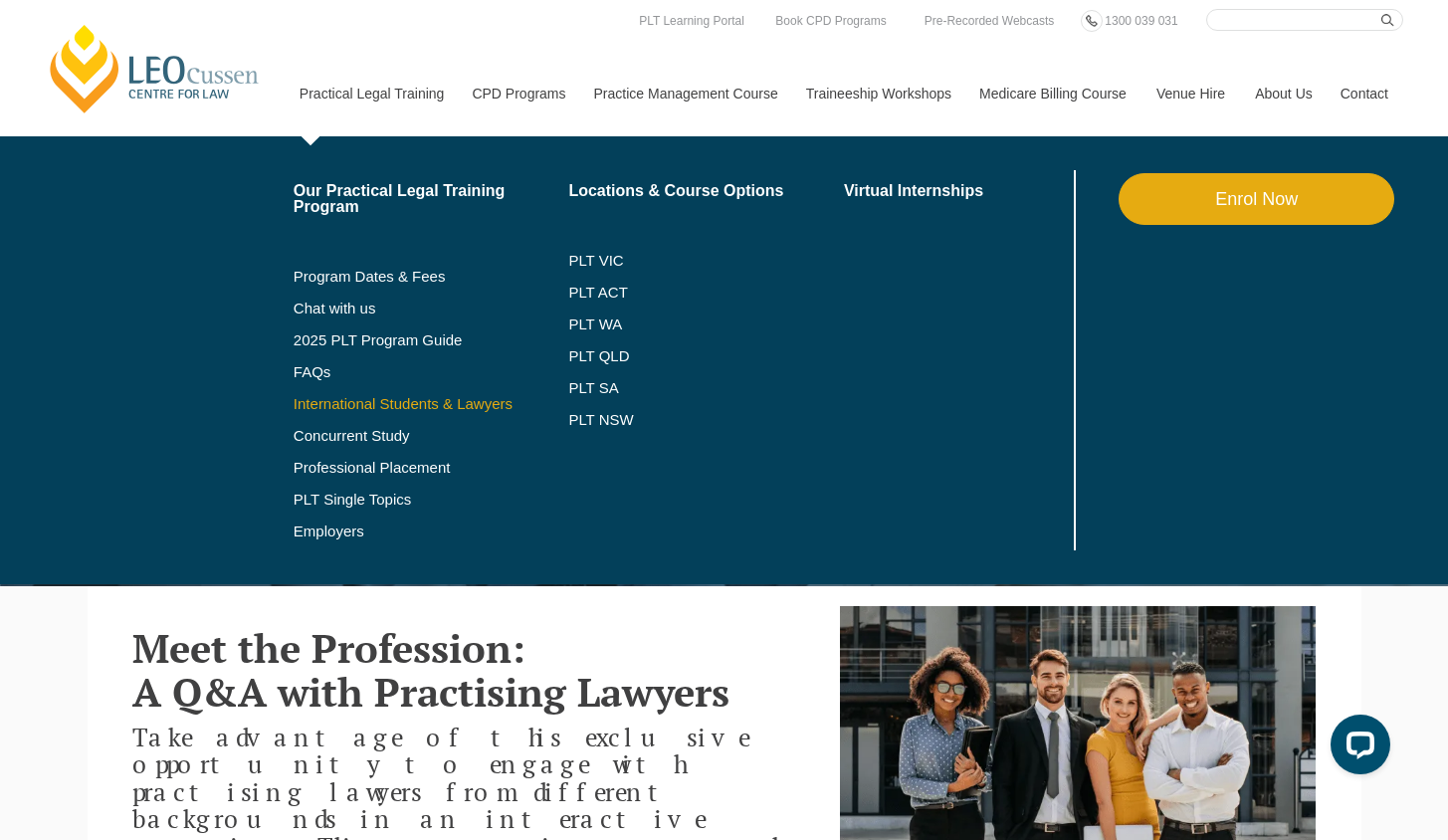 click on "International Students & Lawyers" at bounding box center (431, 404) 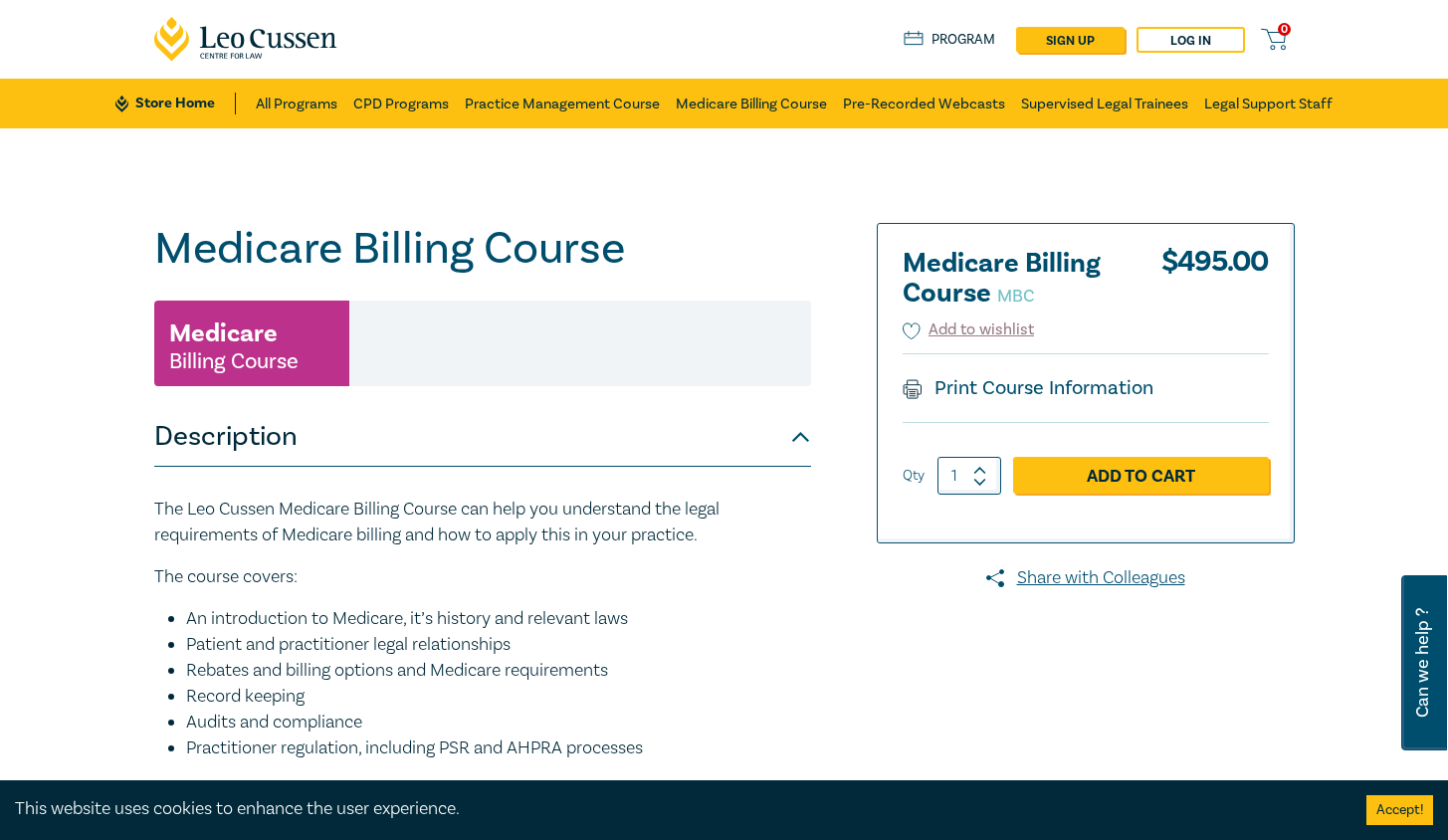 scroll, scrollTop: 0, scrollLeft: 0, axis: both 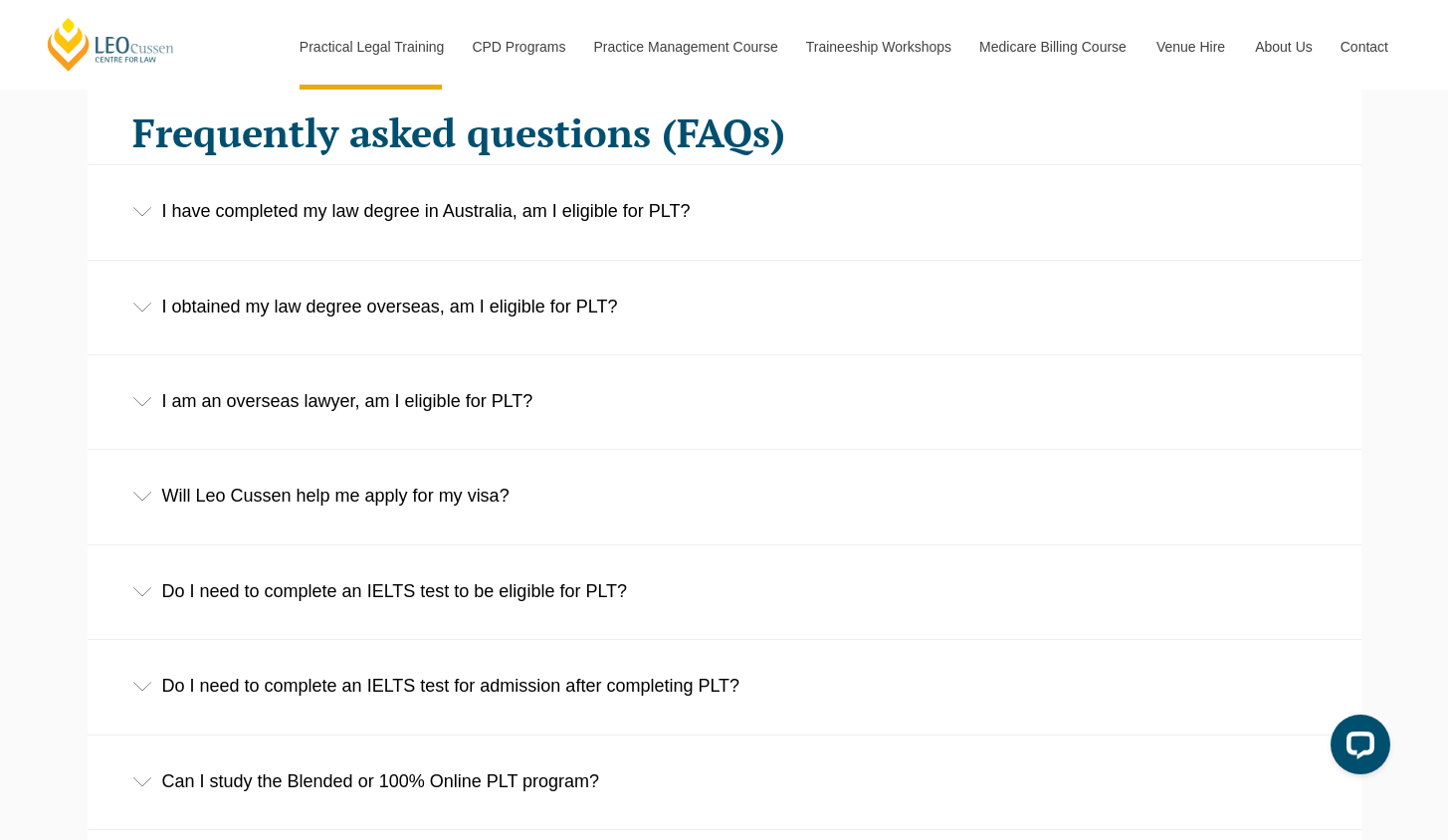 click on "I have completed my law degree in Australia, am I eligible for PLT?" at bounding box center [724, 211] 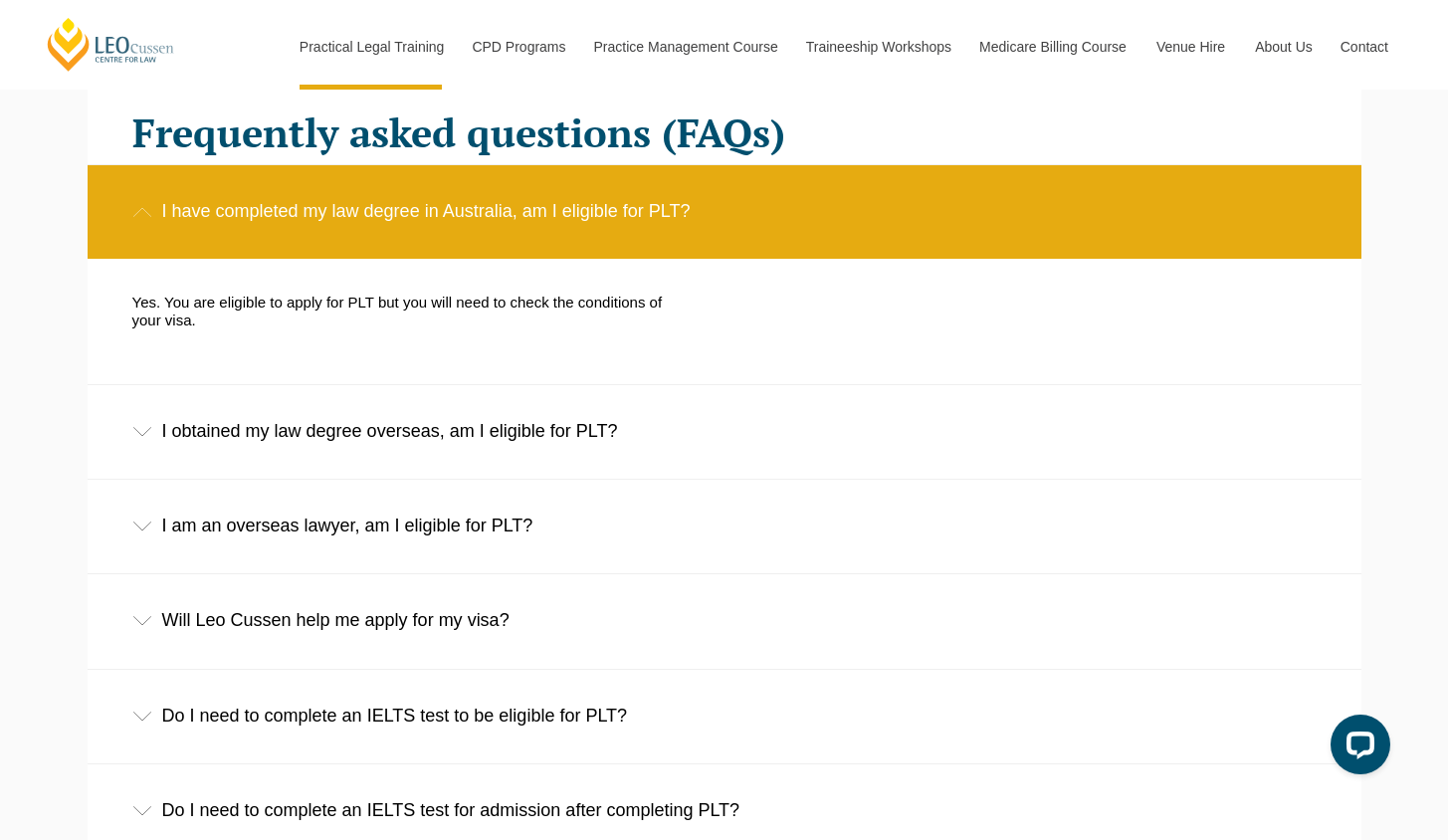 click on "I have completed my law degree in Australia, am I eligible for PLT?" at bounding box center (724, 211) 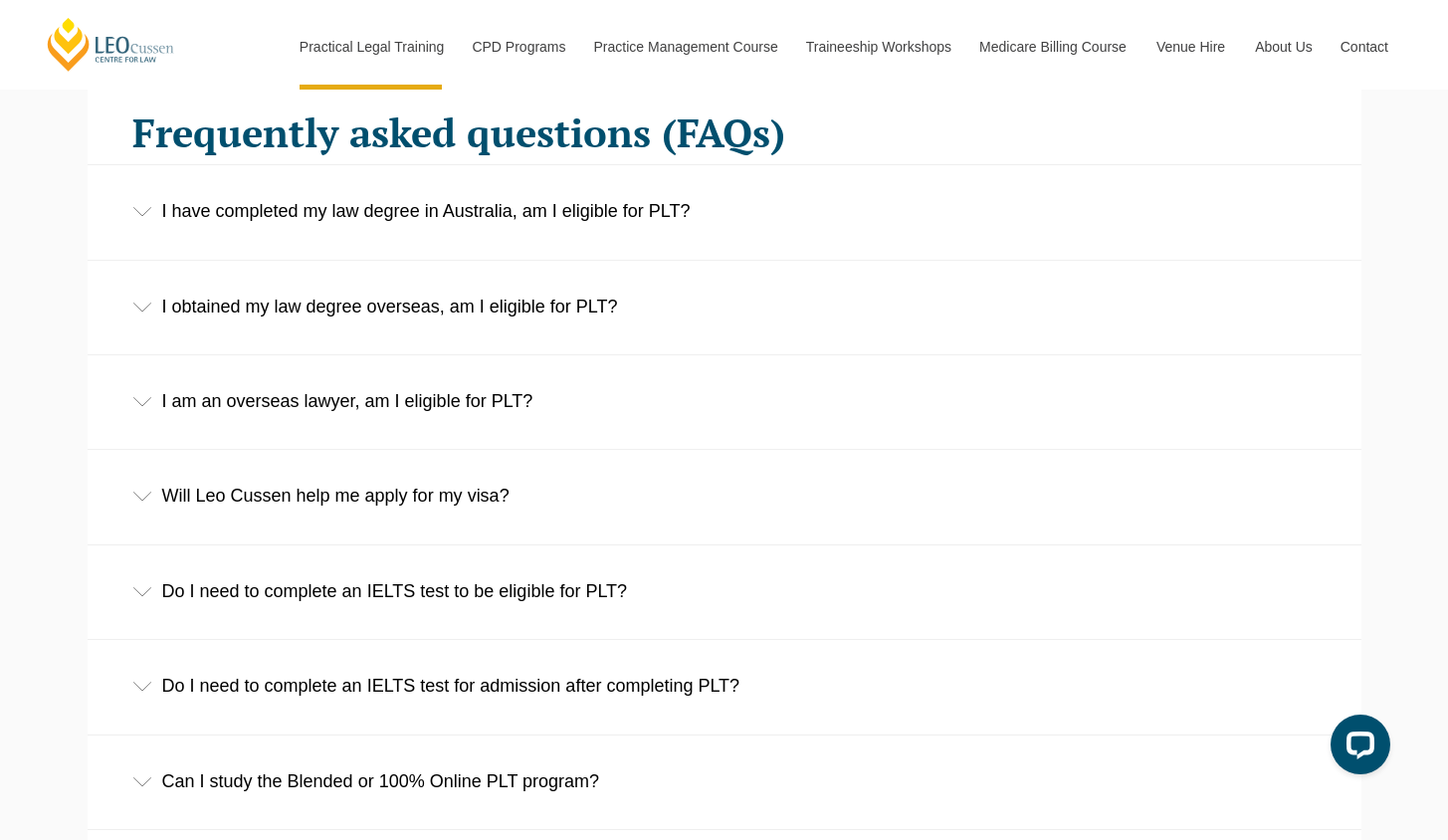 click on "I obtained my law degree overseas, am I eligible for PLT?" at bounding box center (724, 307) 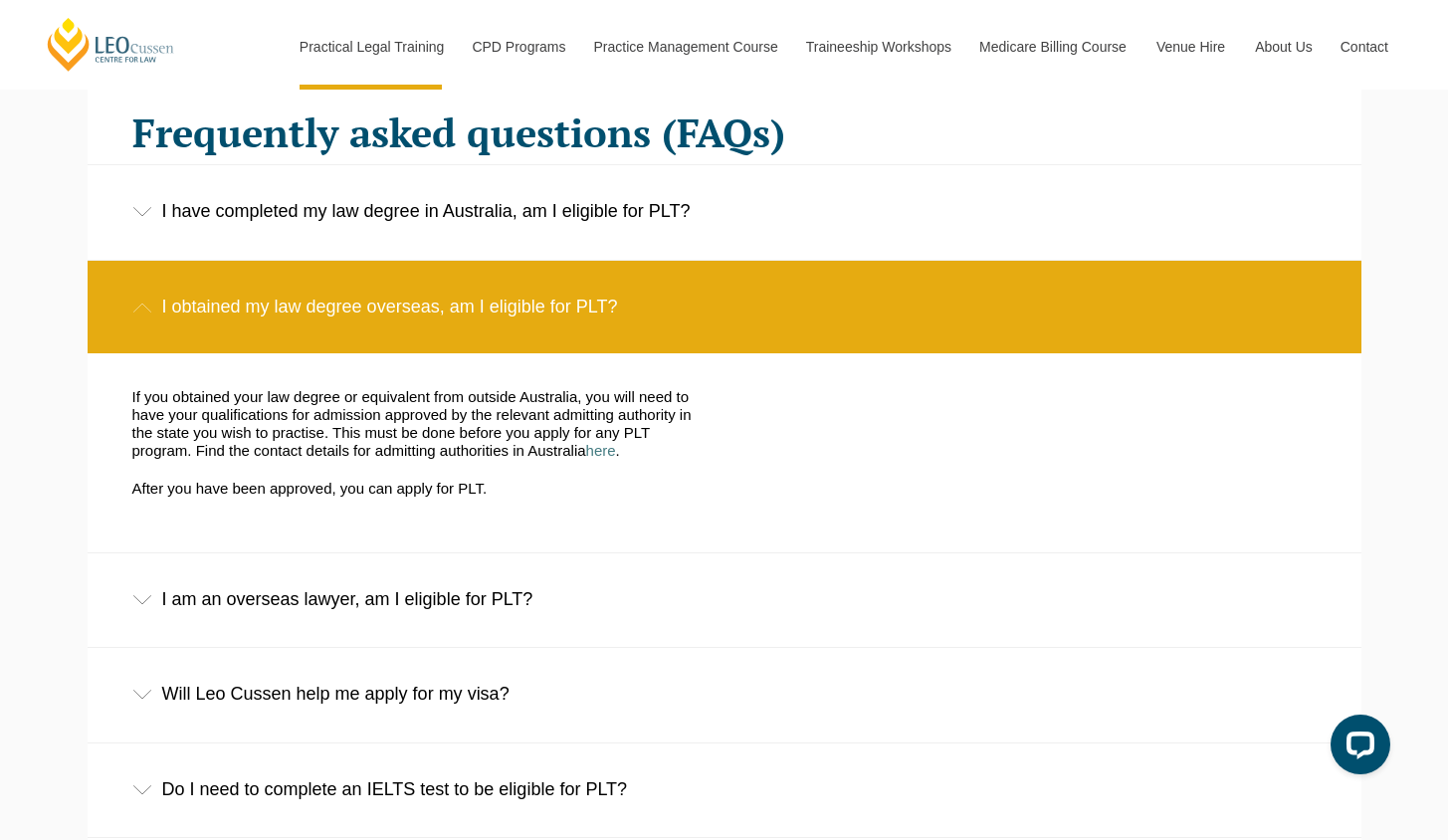 click on "I obtained my law degree overseas, am I eligible for PLT?" at bounding box center (724, 307) 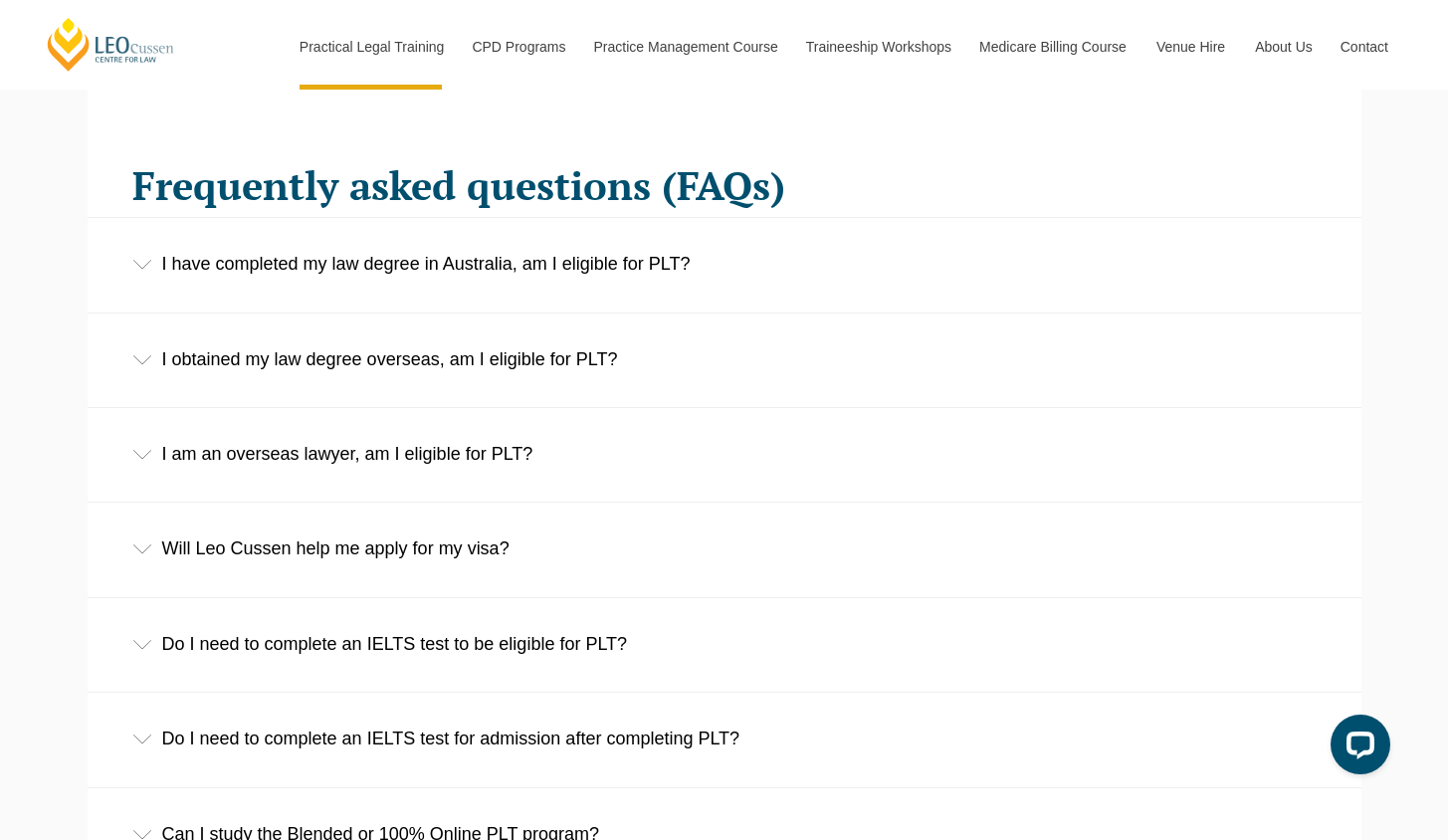 scroll, scrollTop: 3013, scrollLeft: 0, axis: vertical 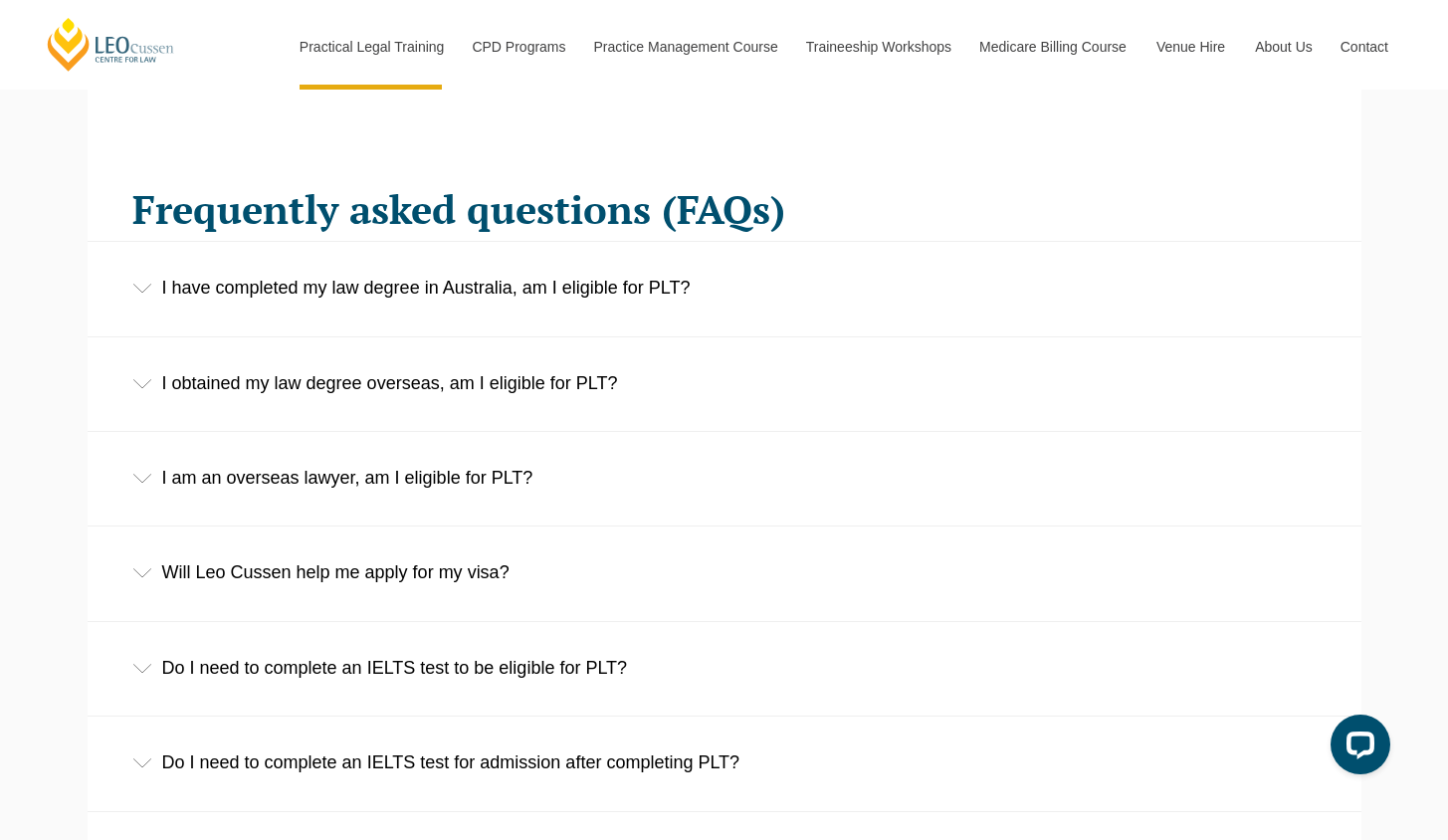 click on "I have completed my law degree in Australia, am I eligible for PLT?" at bounding box center (724, 288) 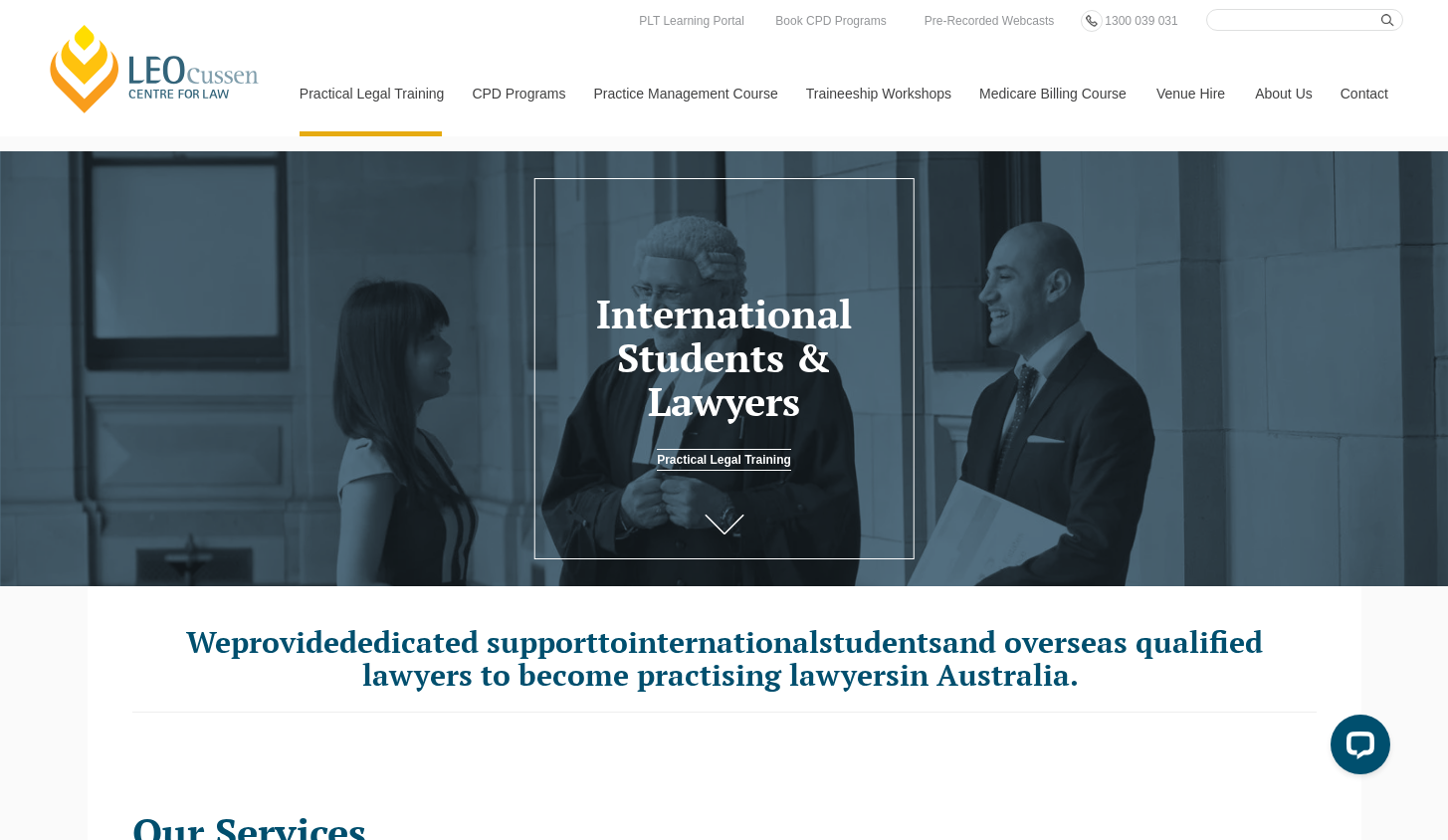 scroll, scrollTop: 0, scrollLeft: 0, axis: both 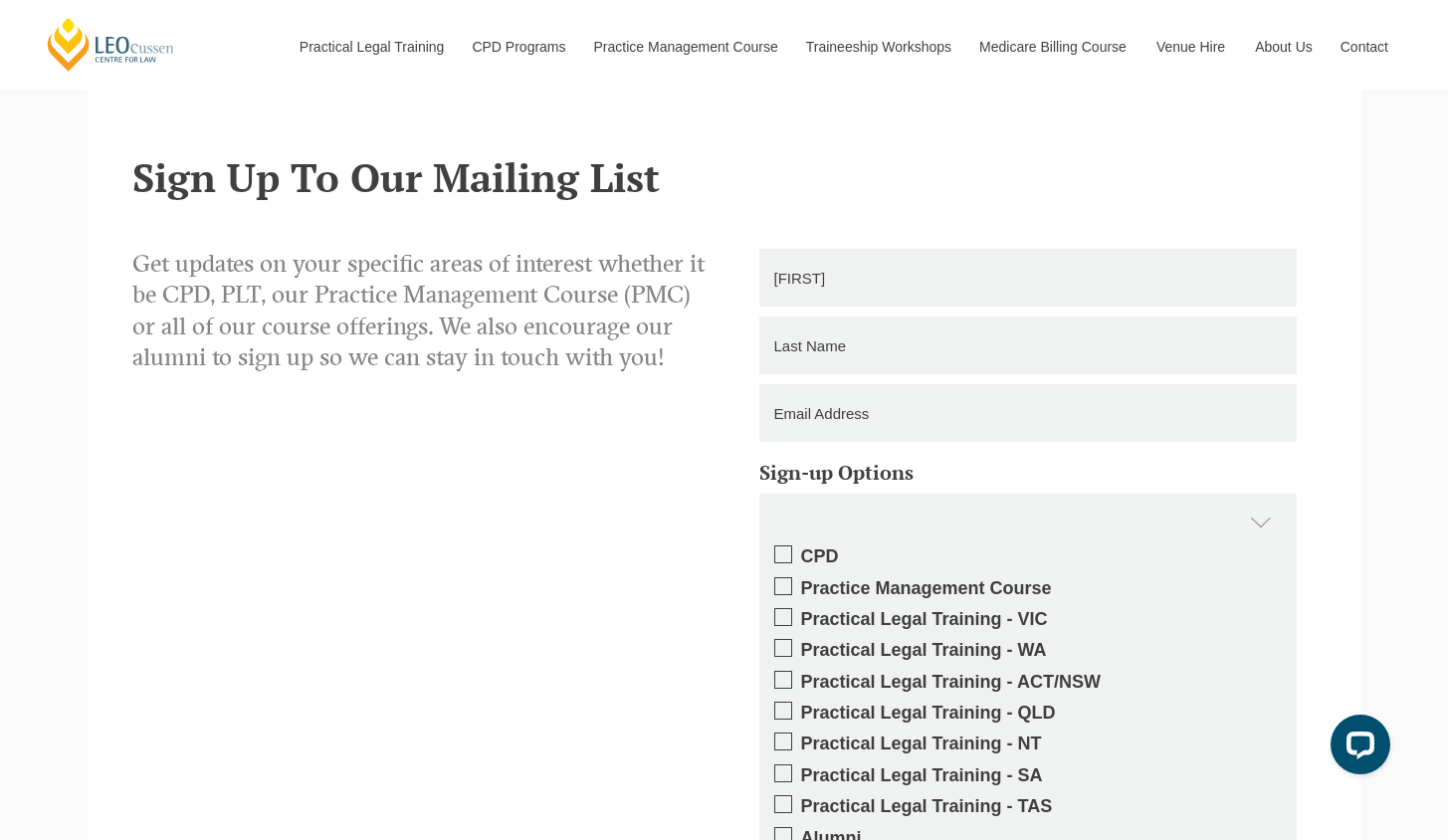 type on "[FIRST]" 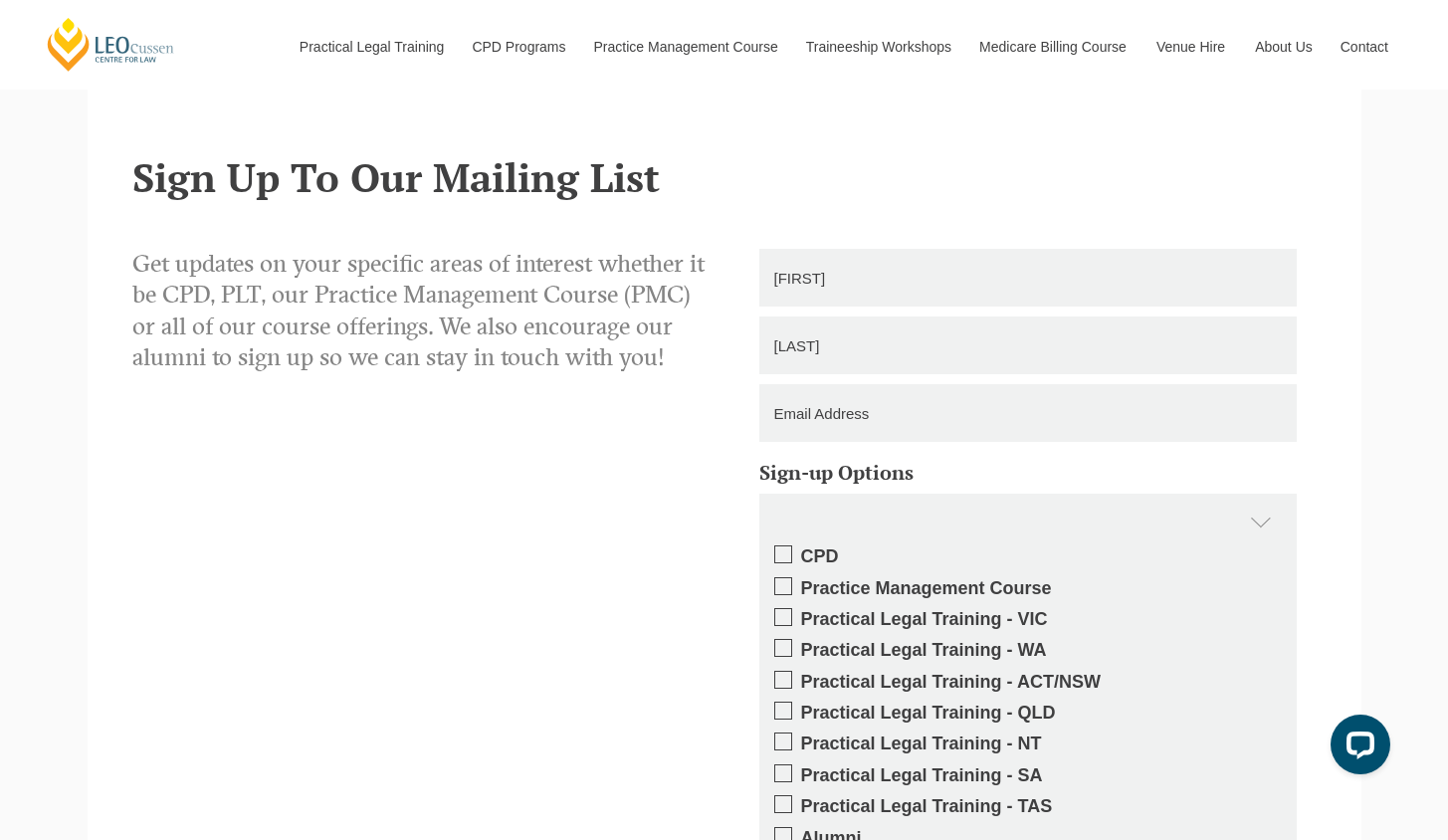 type on "[LAST]" 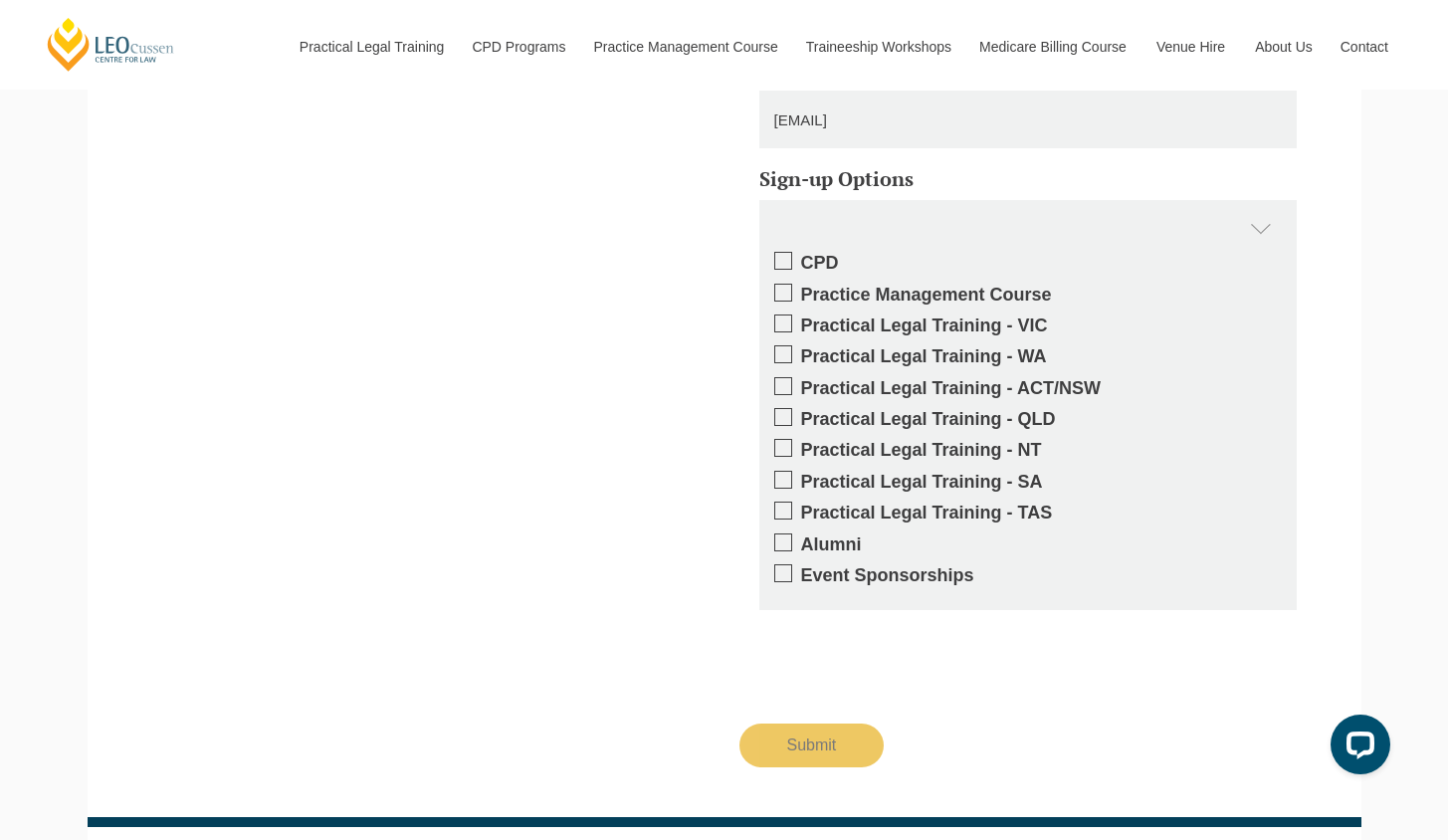 scroll, scrollTop: 2306, scrollLeft: 0, axis: vertical 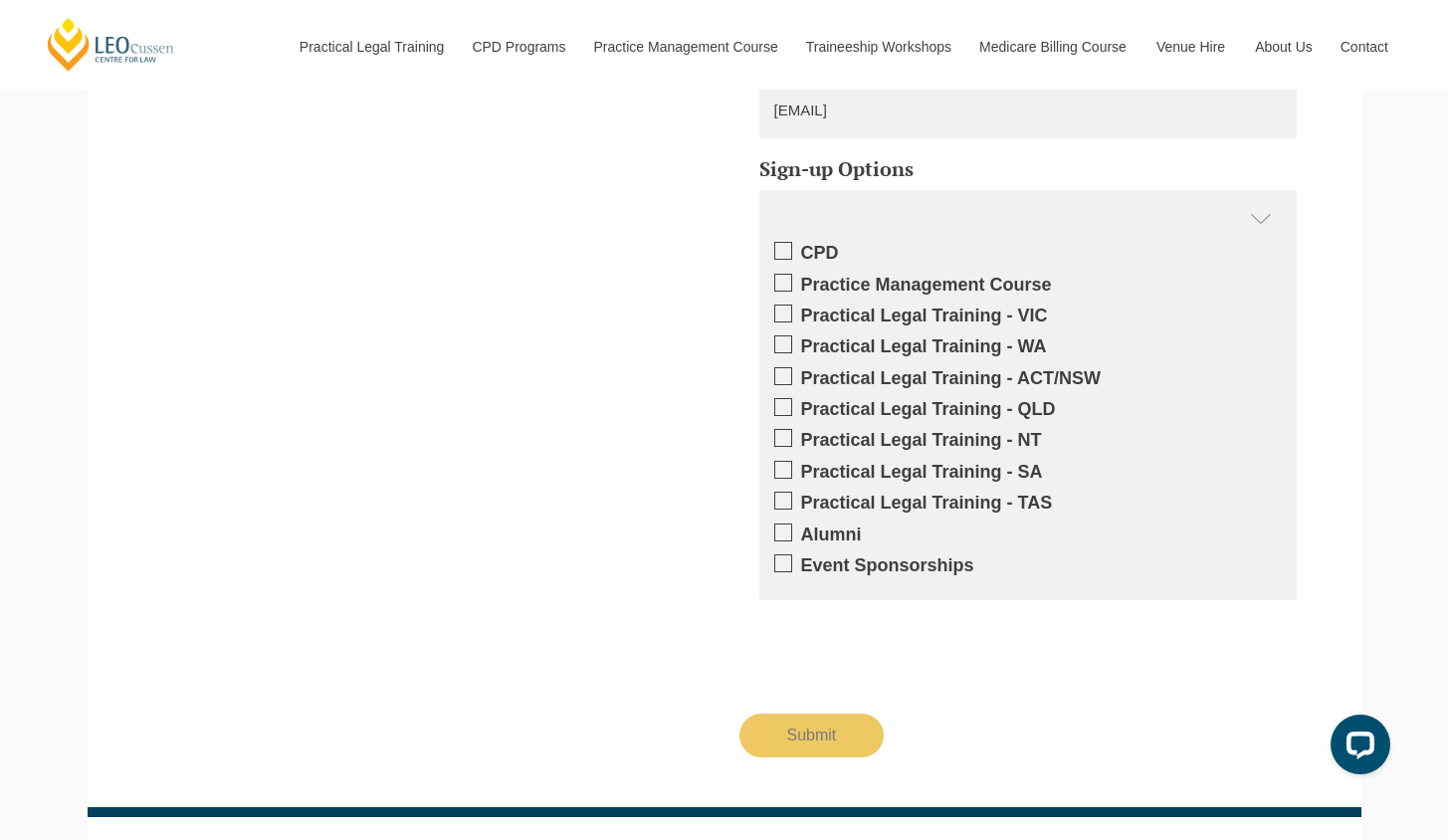 type on "[EMAIL]" 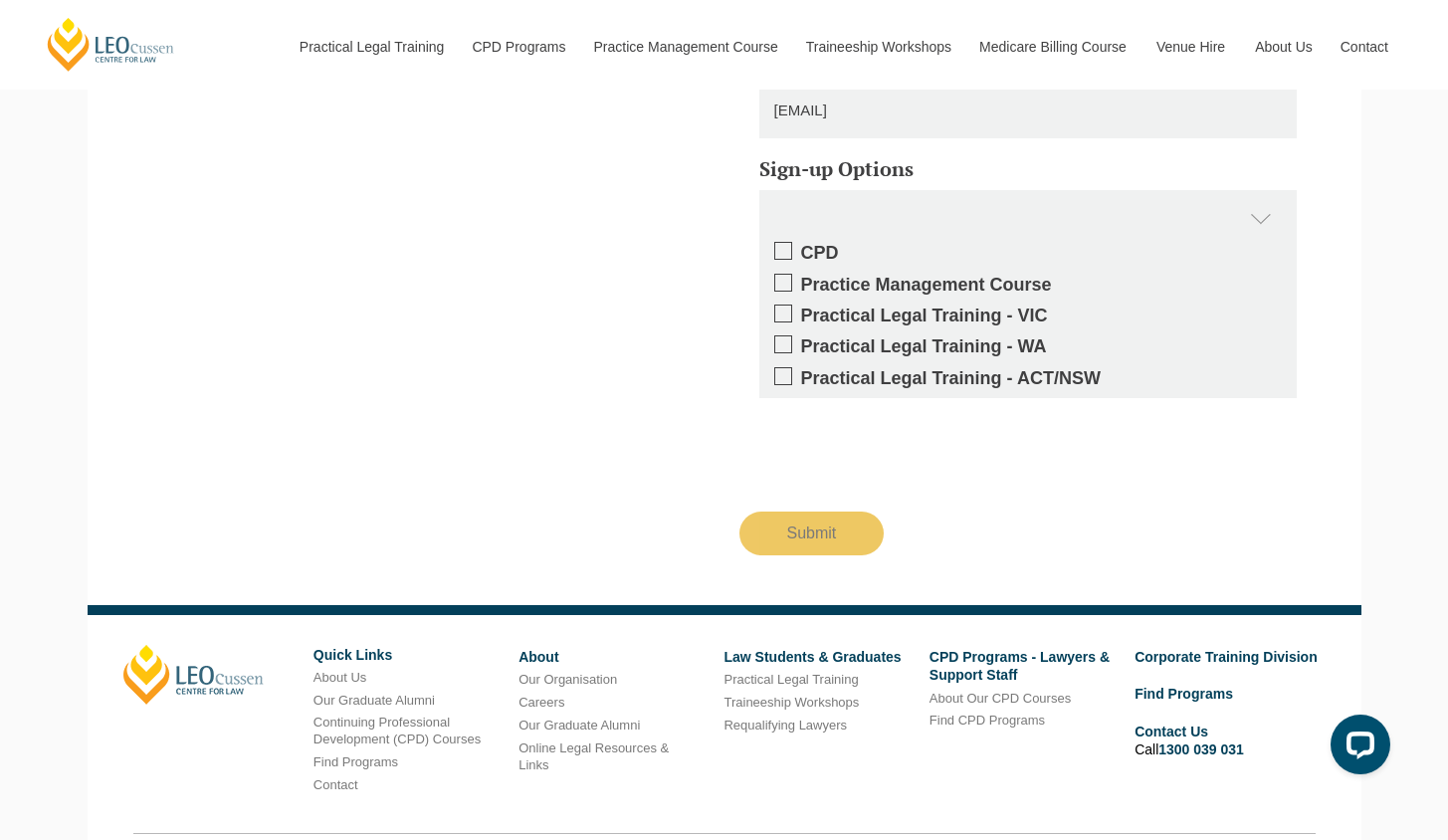 scroll, scrollTop: 2284, scrollLeft: 0, axis: vertical 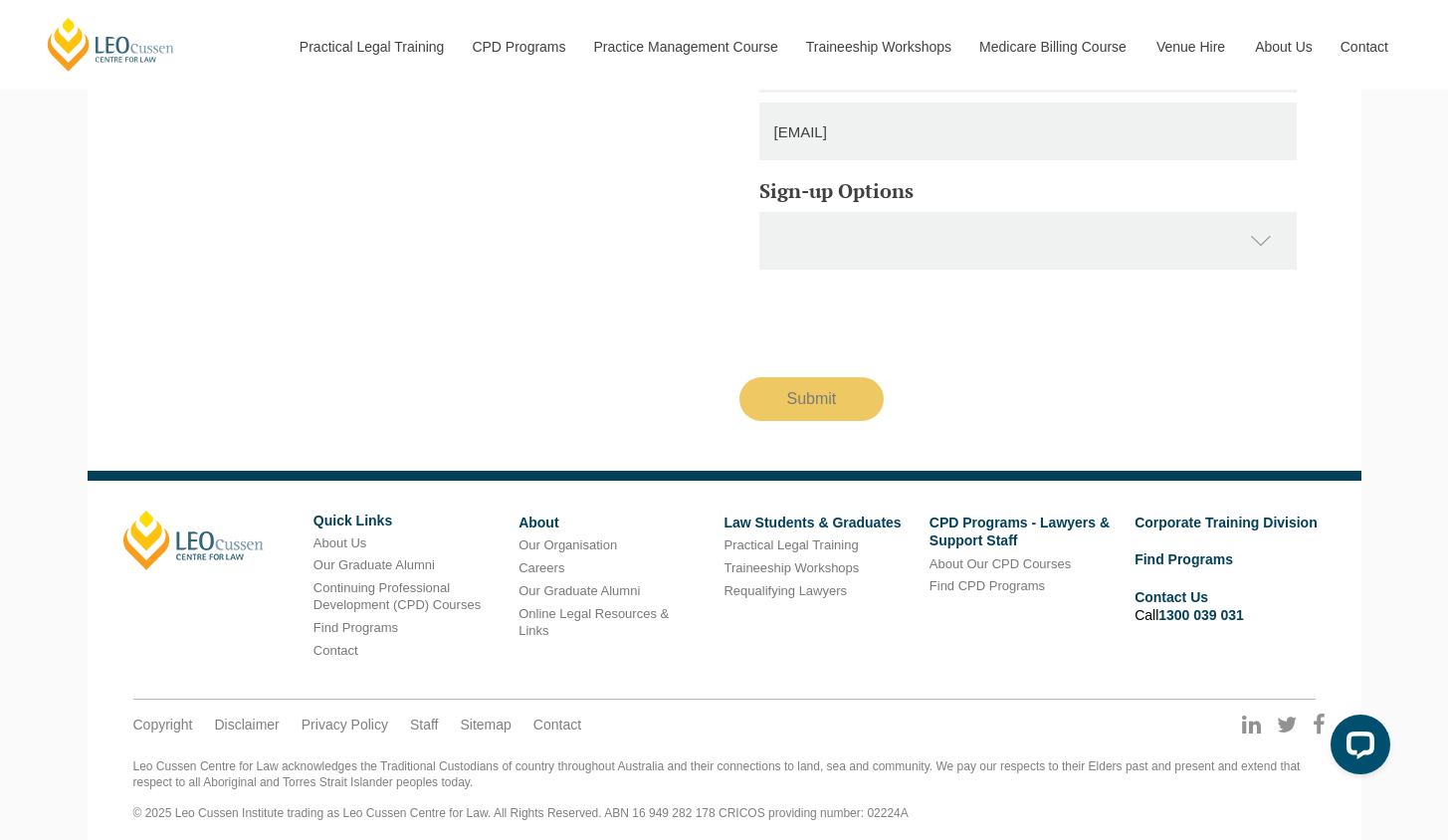 click at bounding box center [1028, 241] 